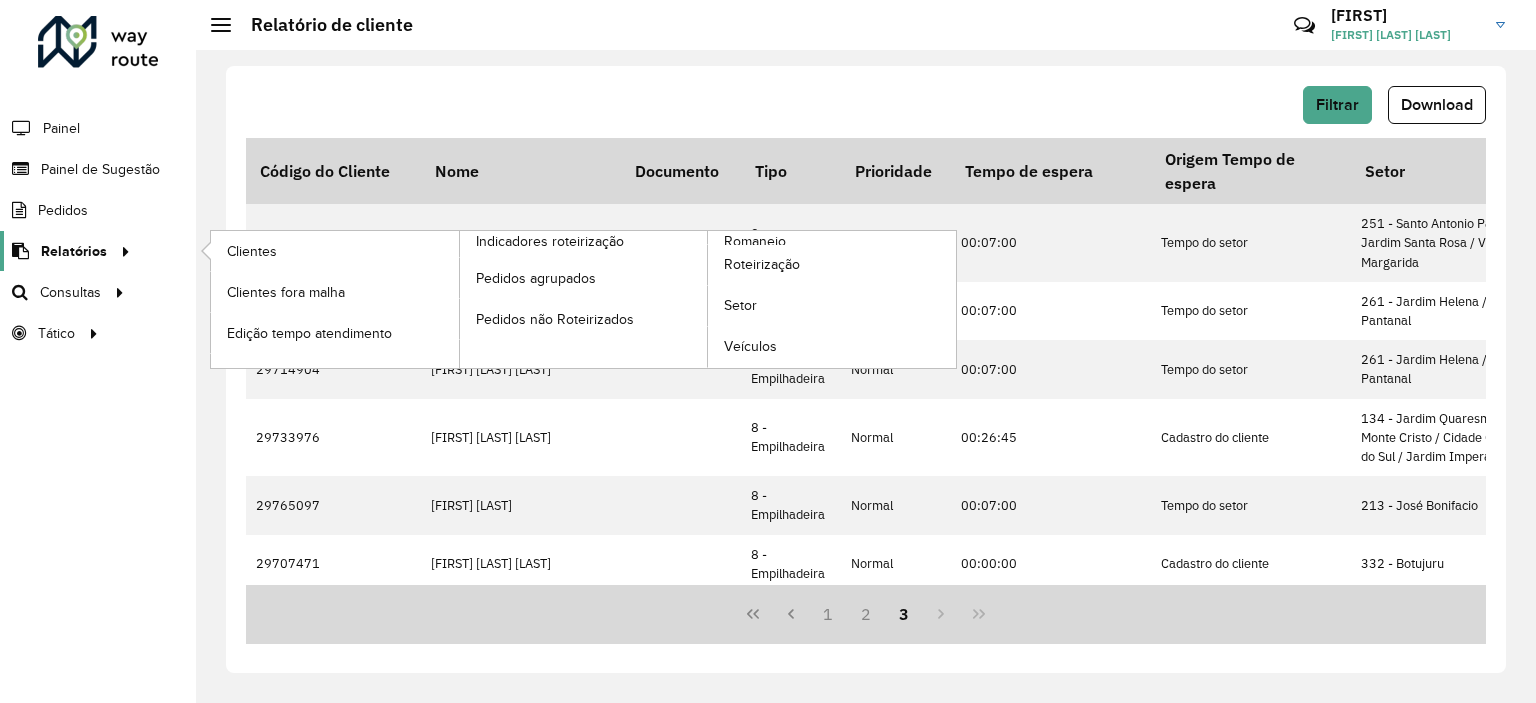 scroll, scrollTop: 0, scrollLeft: 0, axis: both 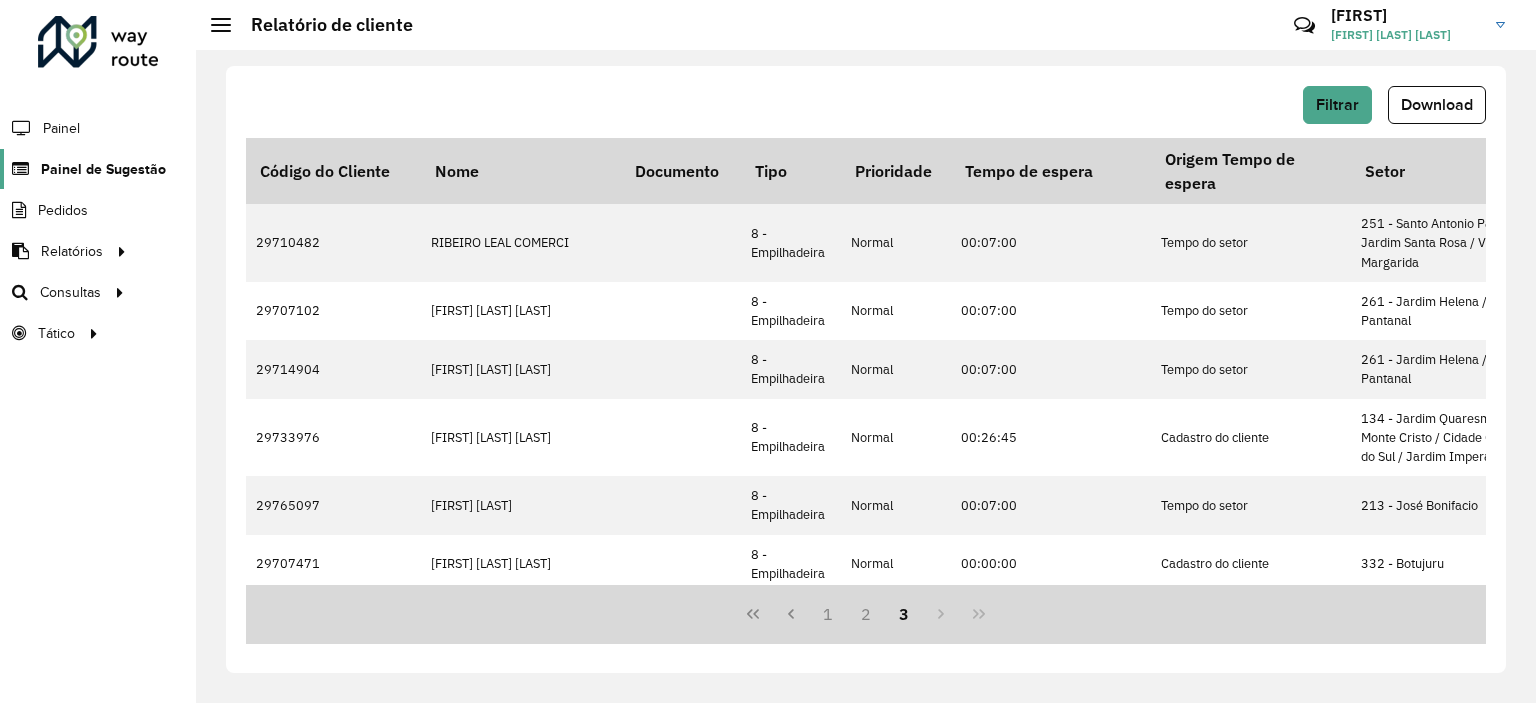 click on "Painel de Sugestão" 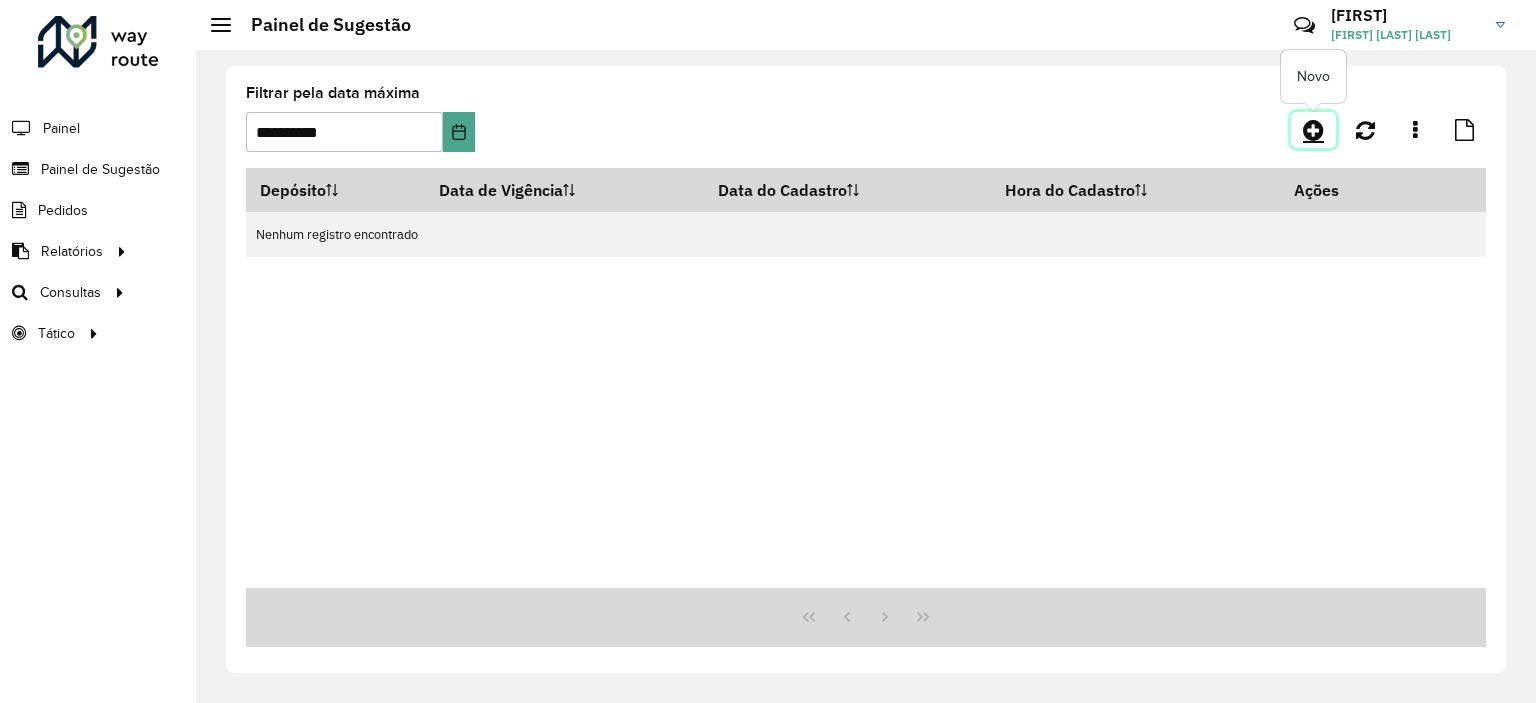 click 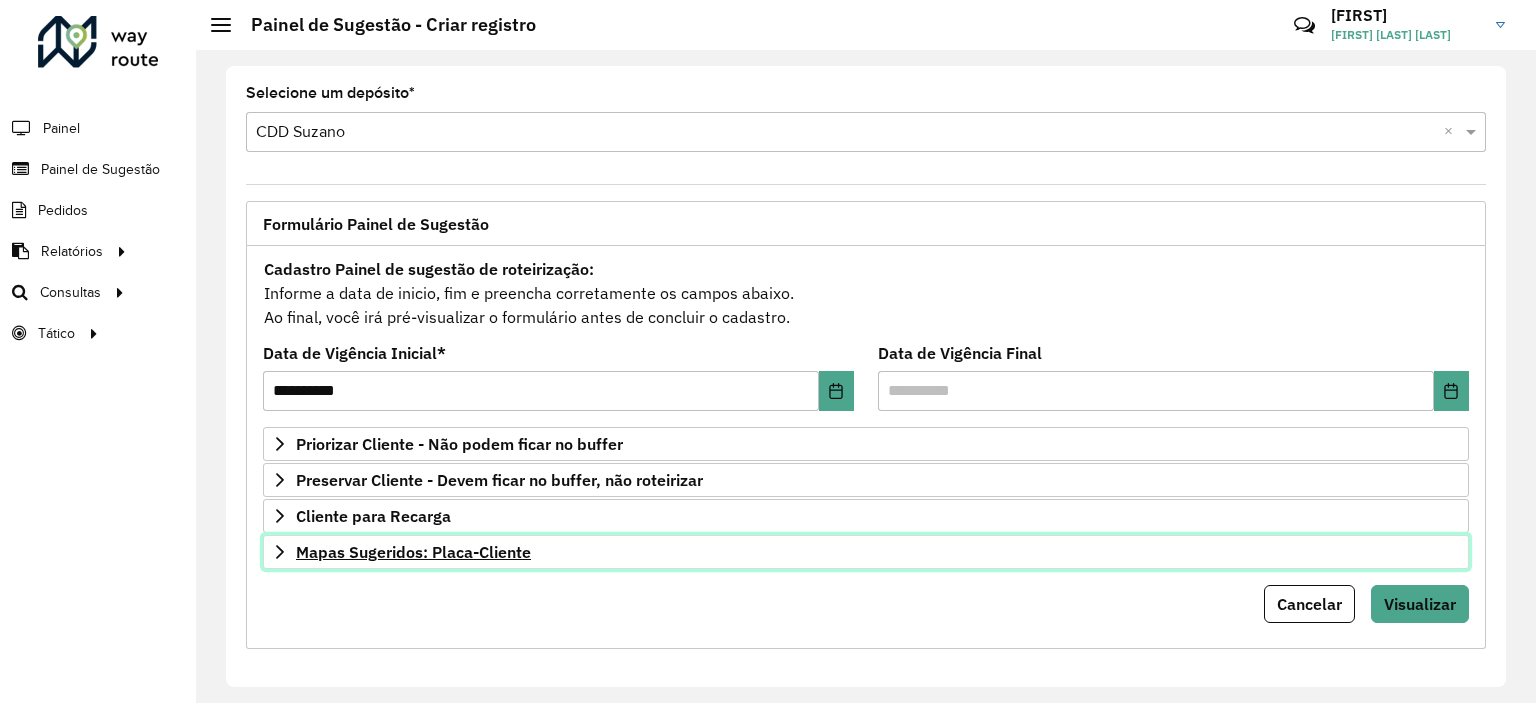 click on "Mapas Sugeridos: Placa-Cliente" at bounding box center (413, 552) 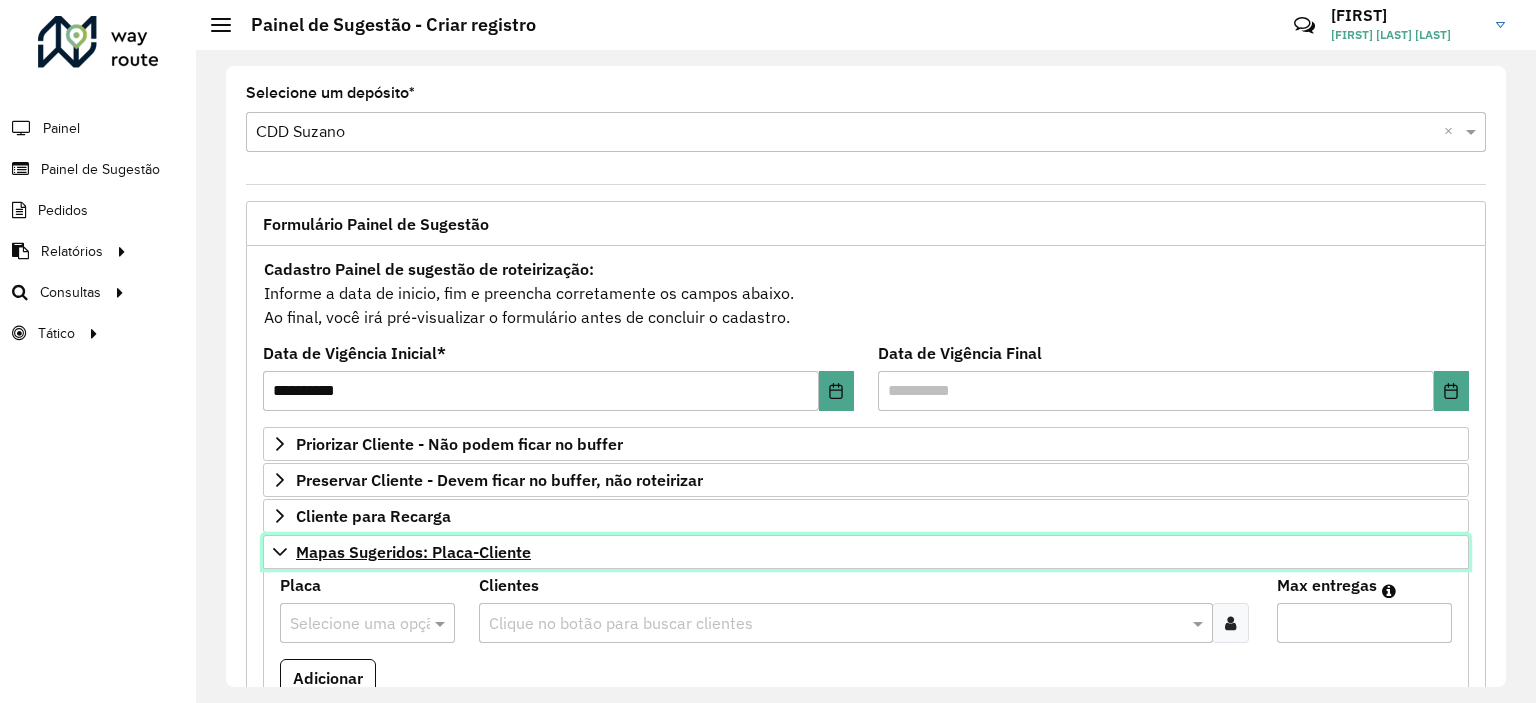 scroll, scrollTop: 200, scrollLeft: 0, axis: vertical 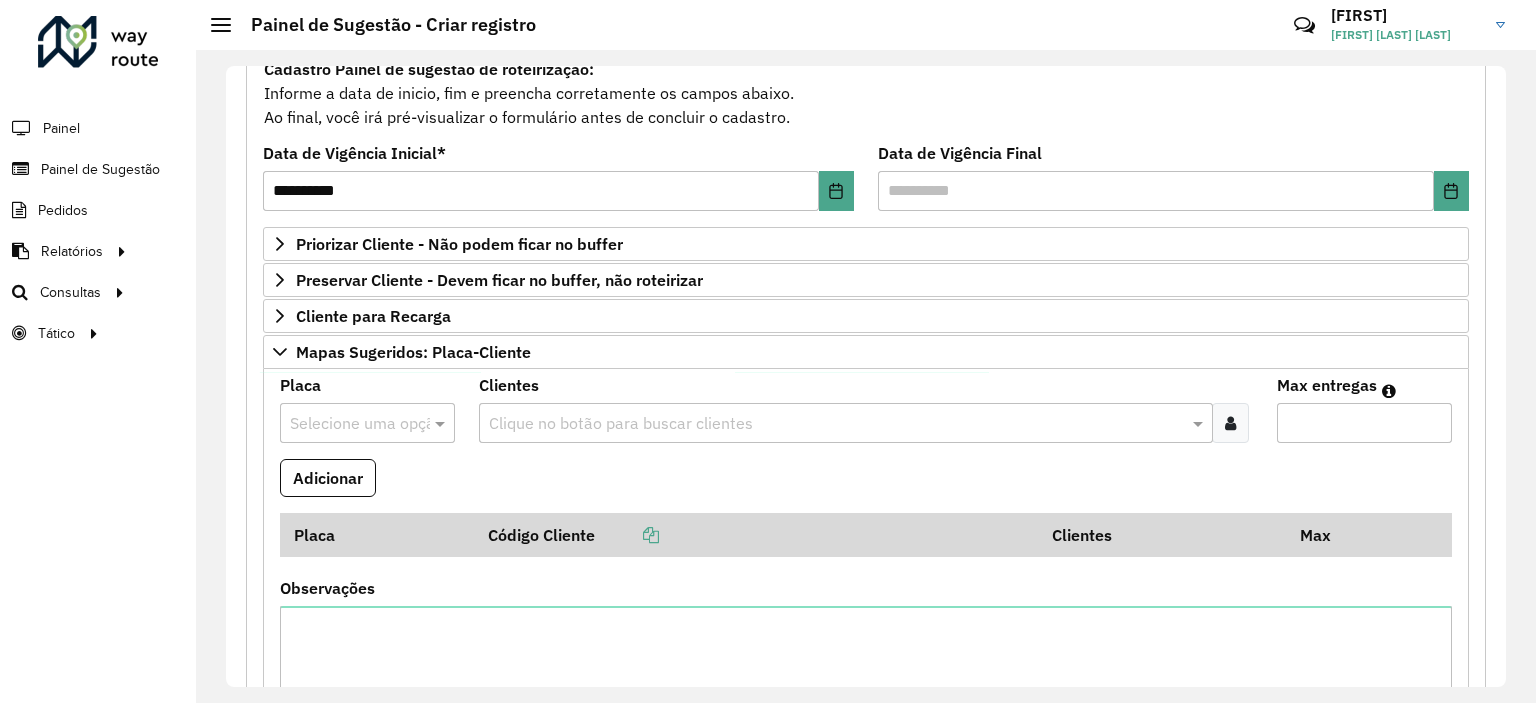 click at bounding box center [347, 424] 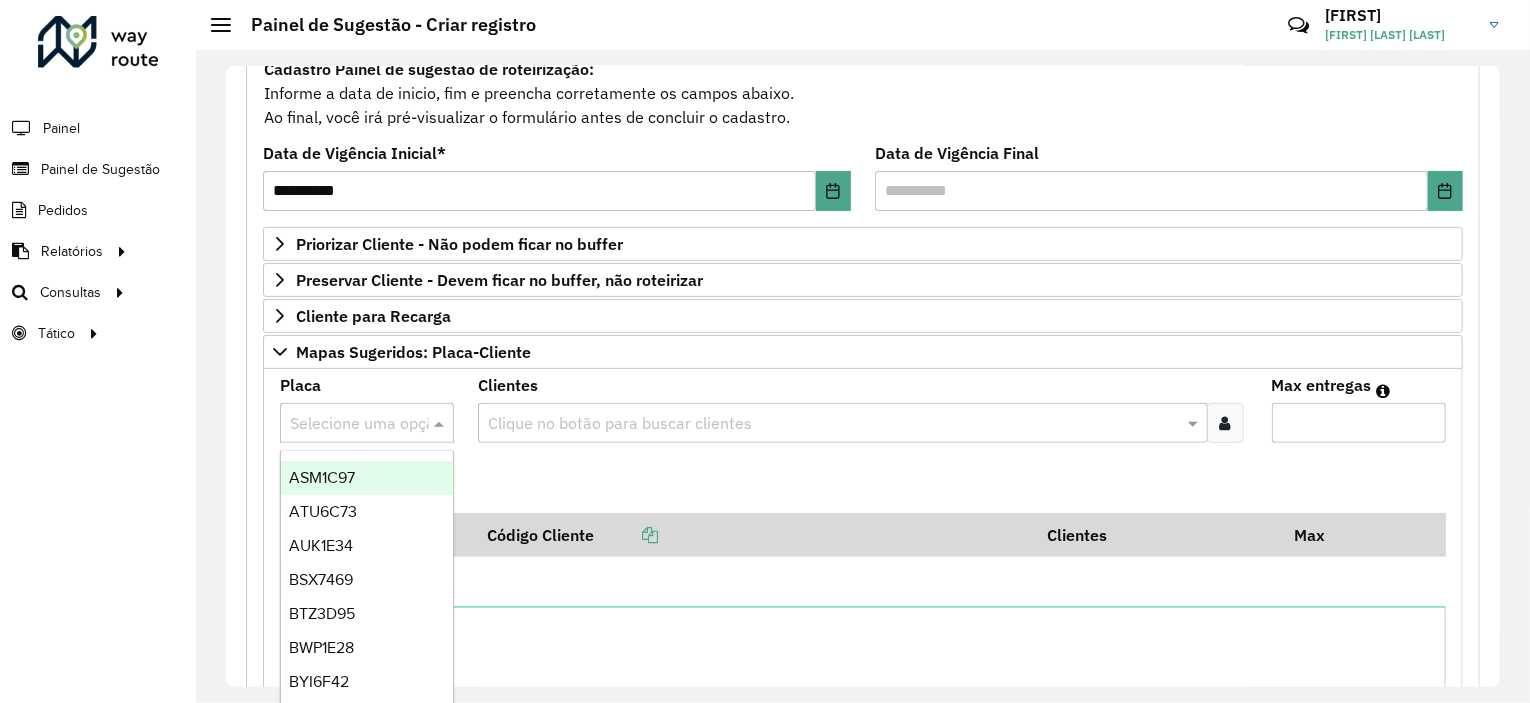 paste on "*******" 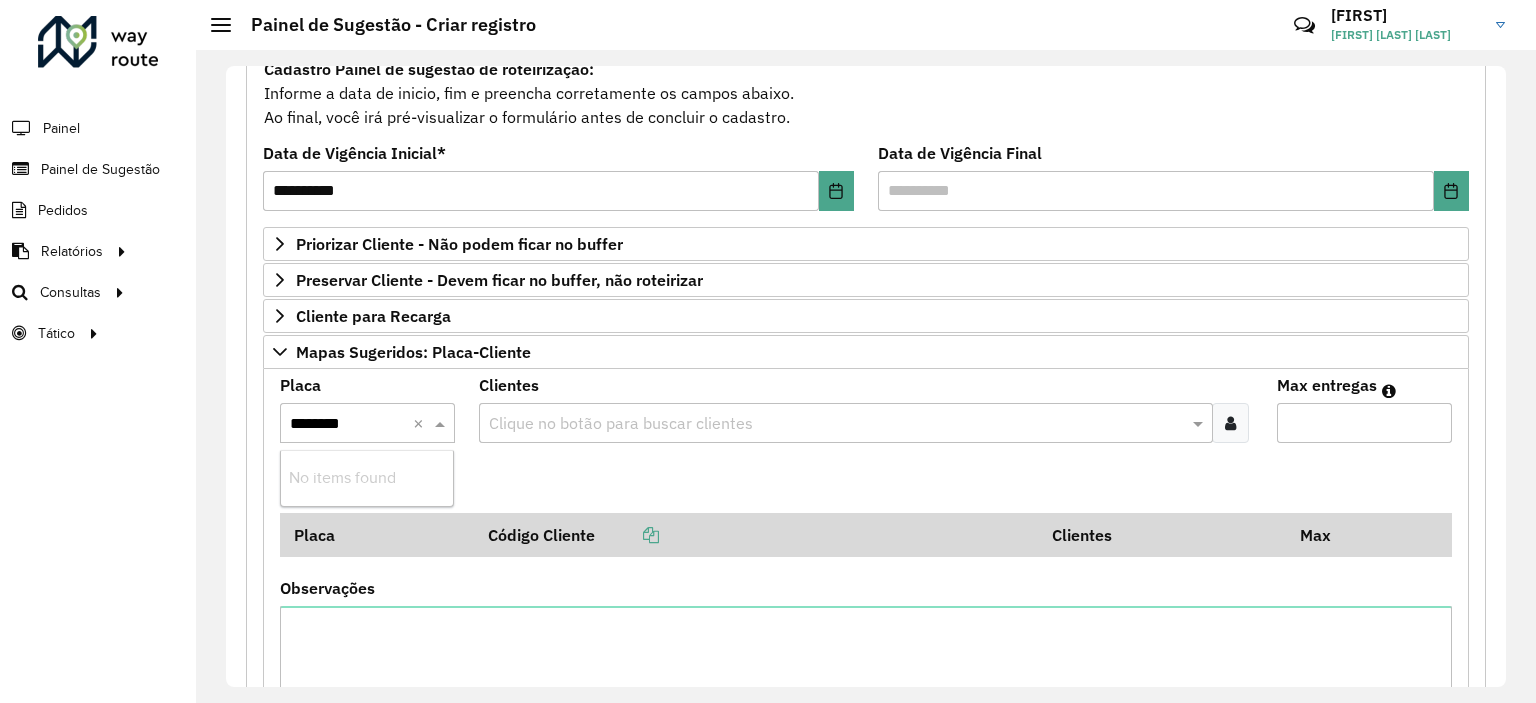 type on "*******" 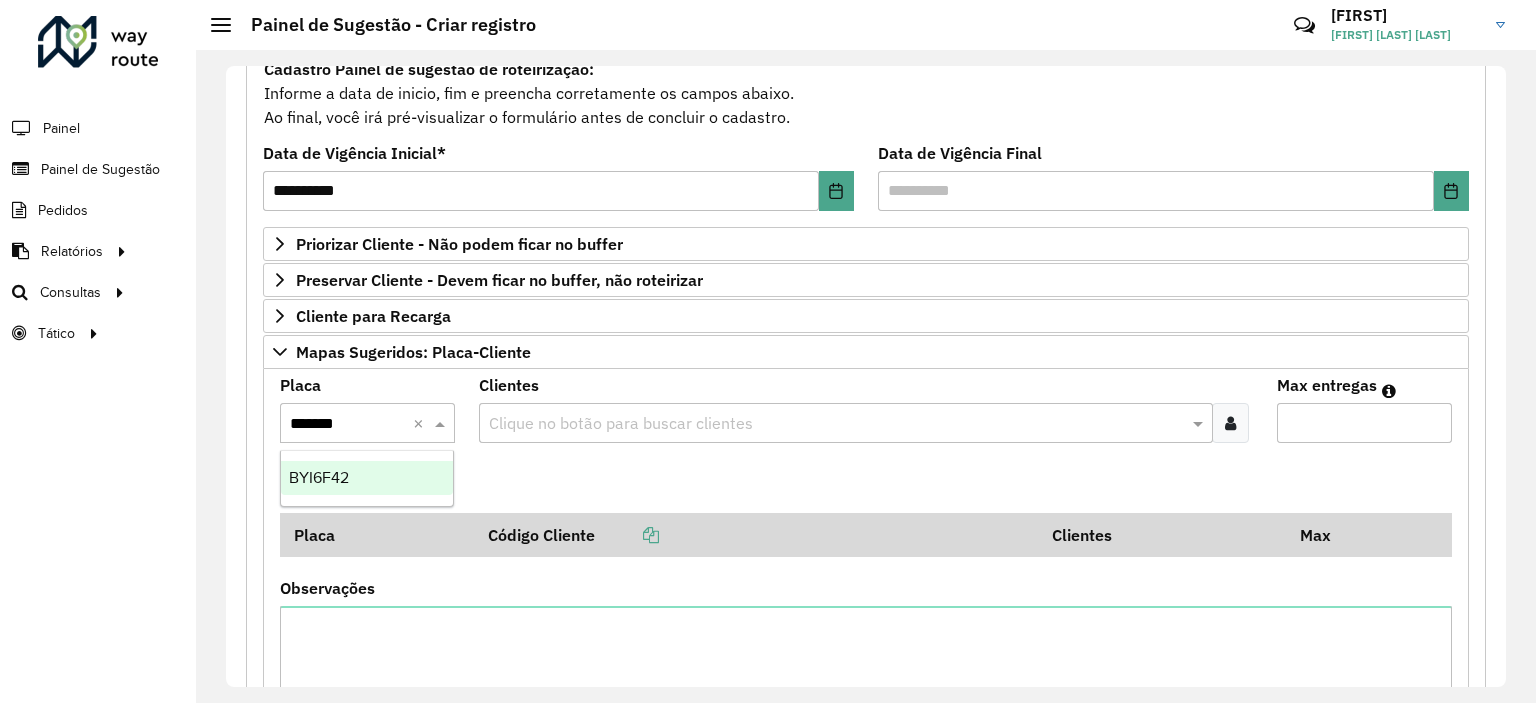 click on "BYI6F42" at bounding box center (367, 478) 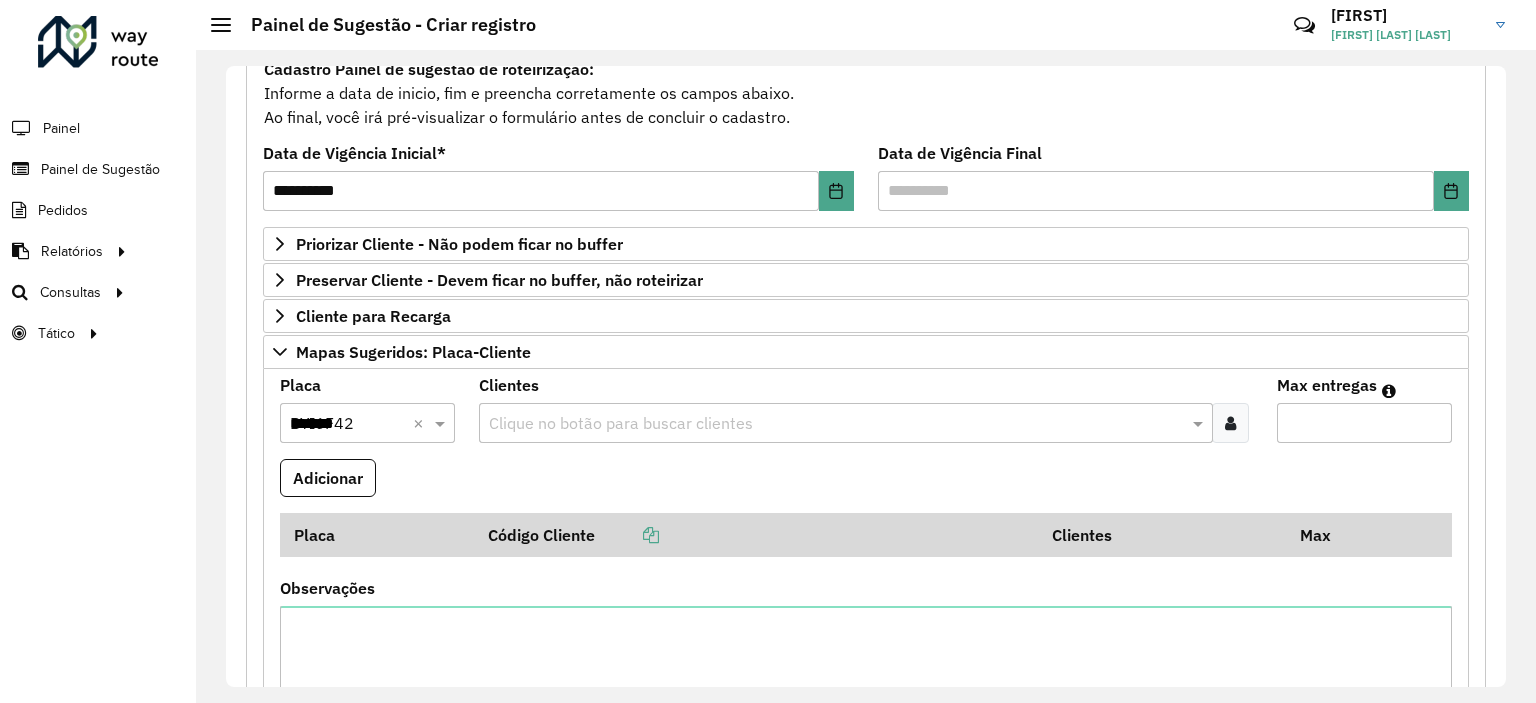 type 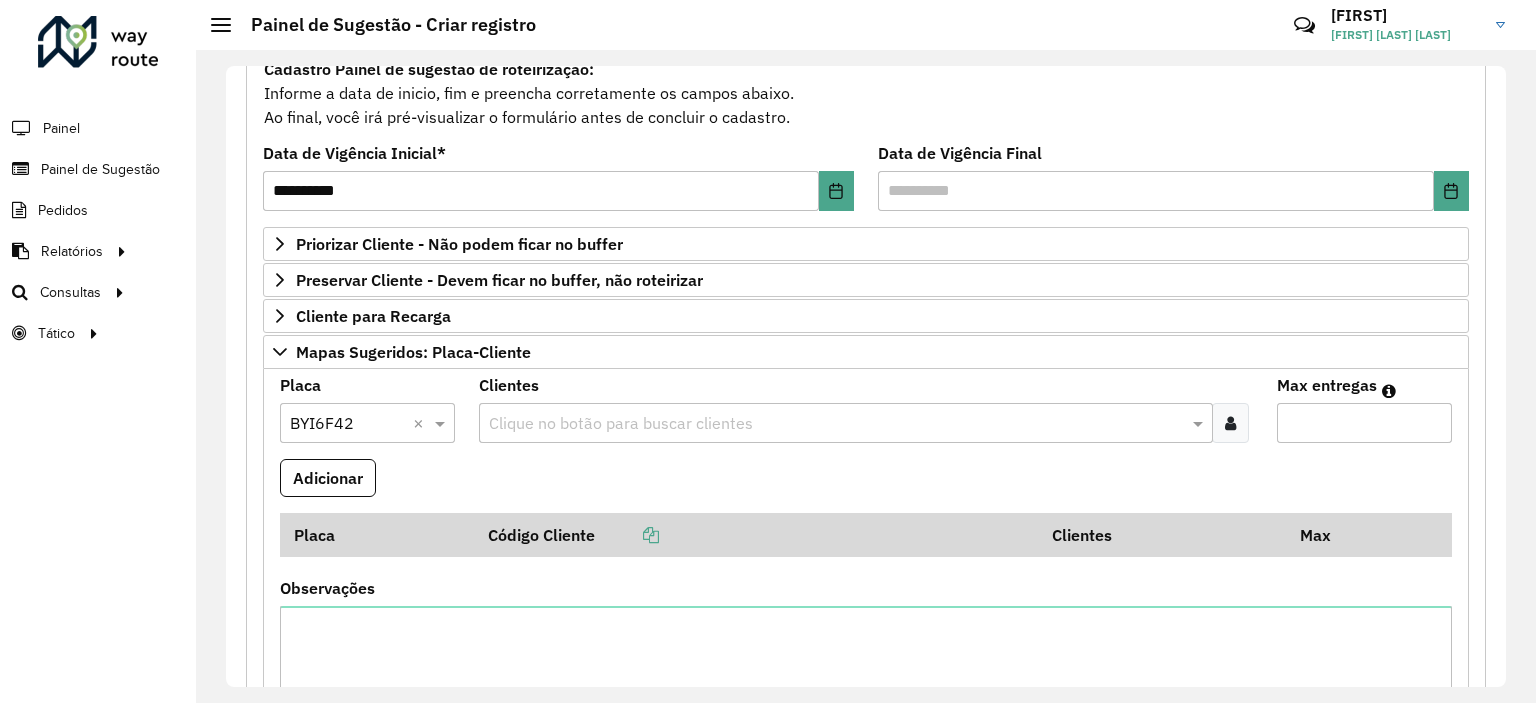 click at bounding box center (835, 424) 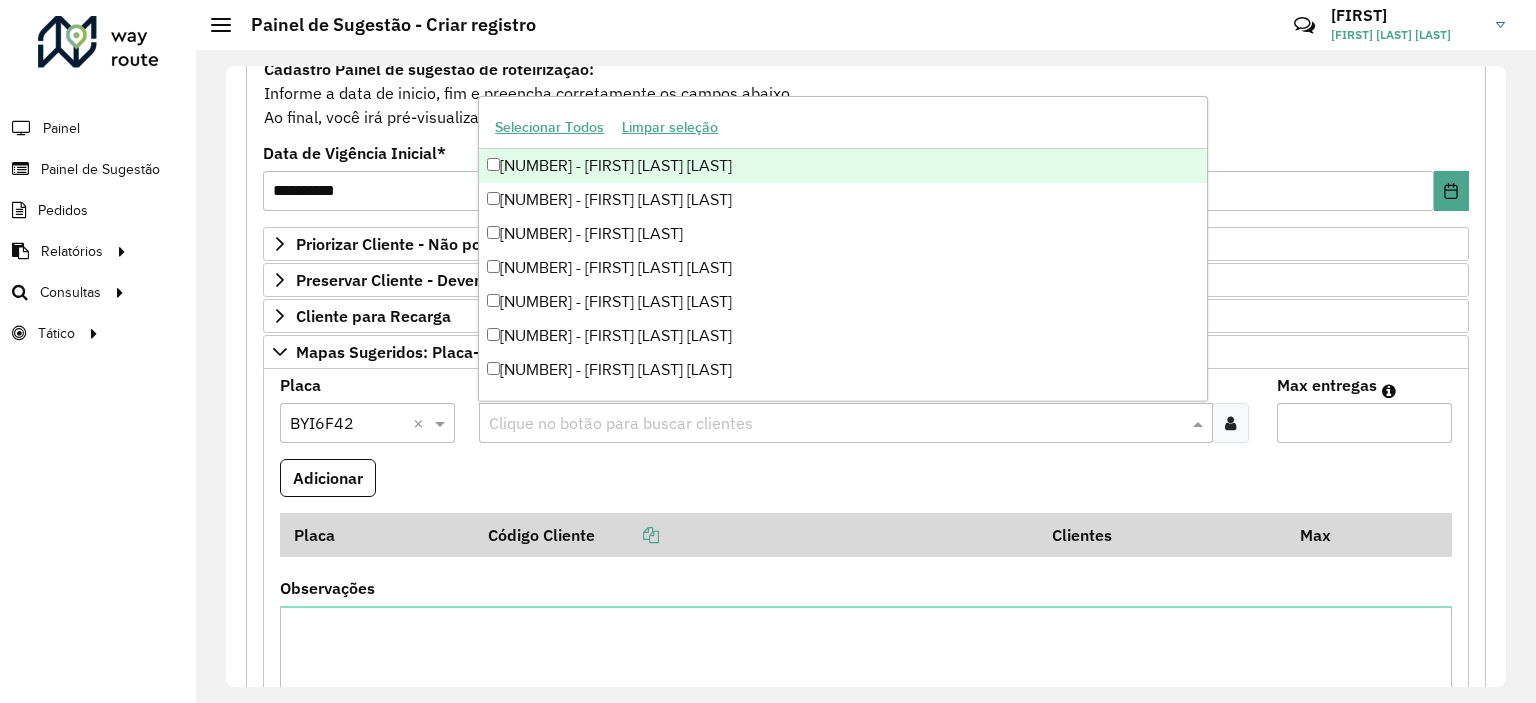 paste on "*****" 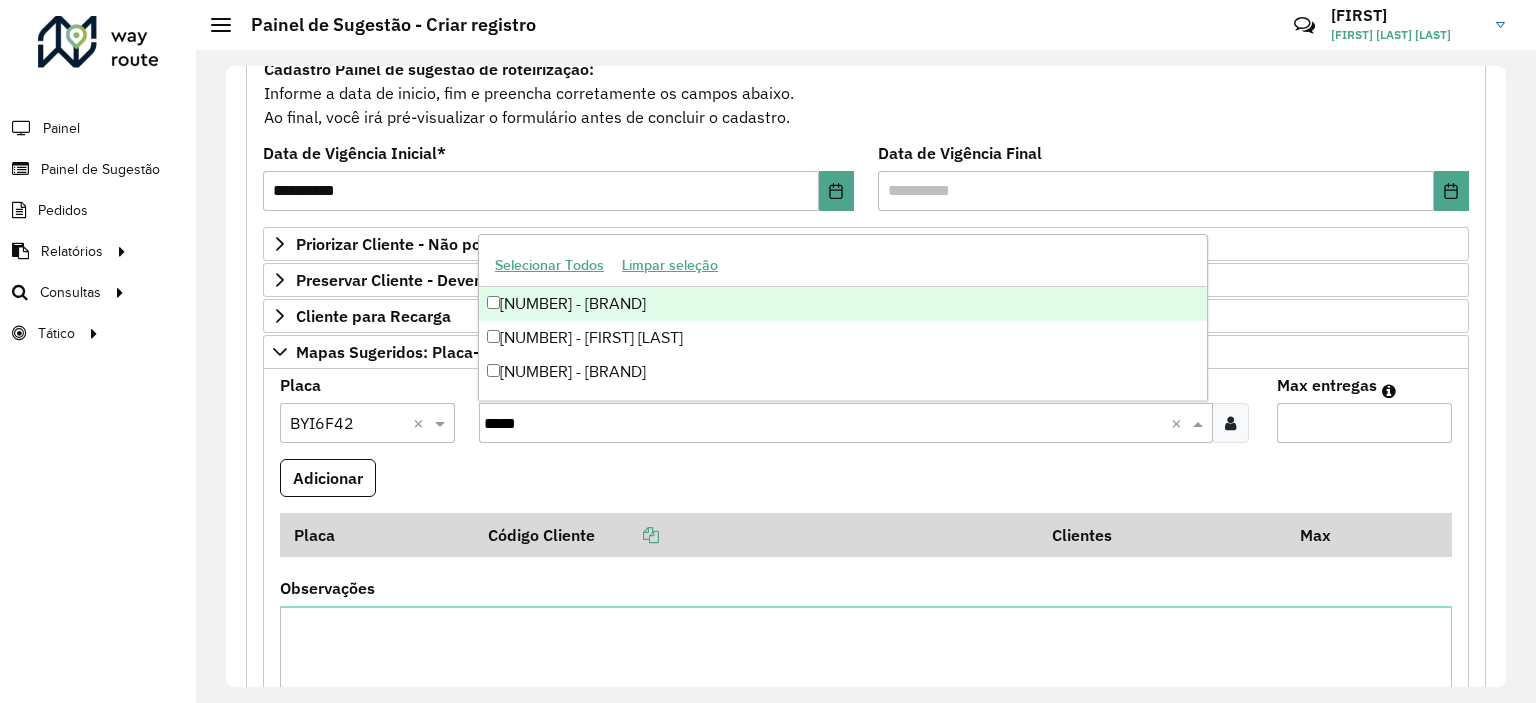 click on "[NUMBER] - [BRAND]" at bounding box center [843, 304] 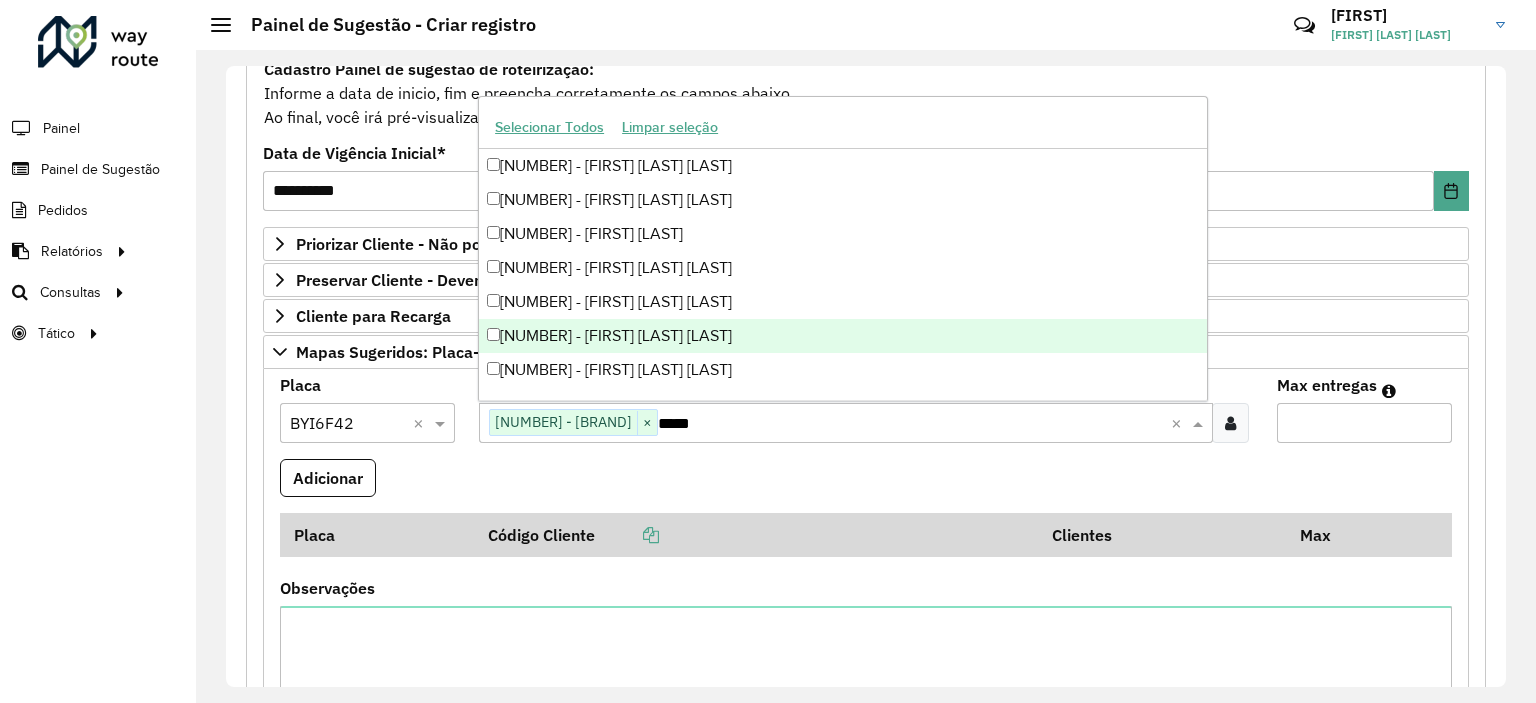 type 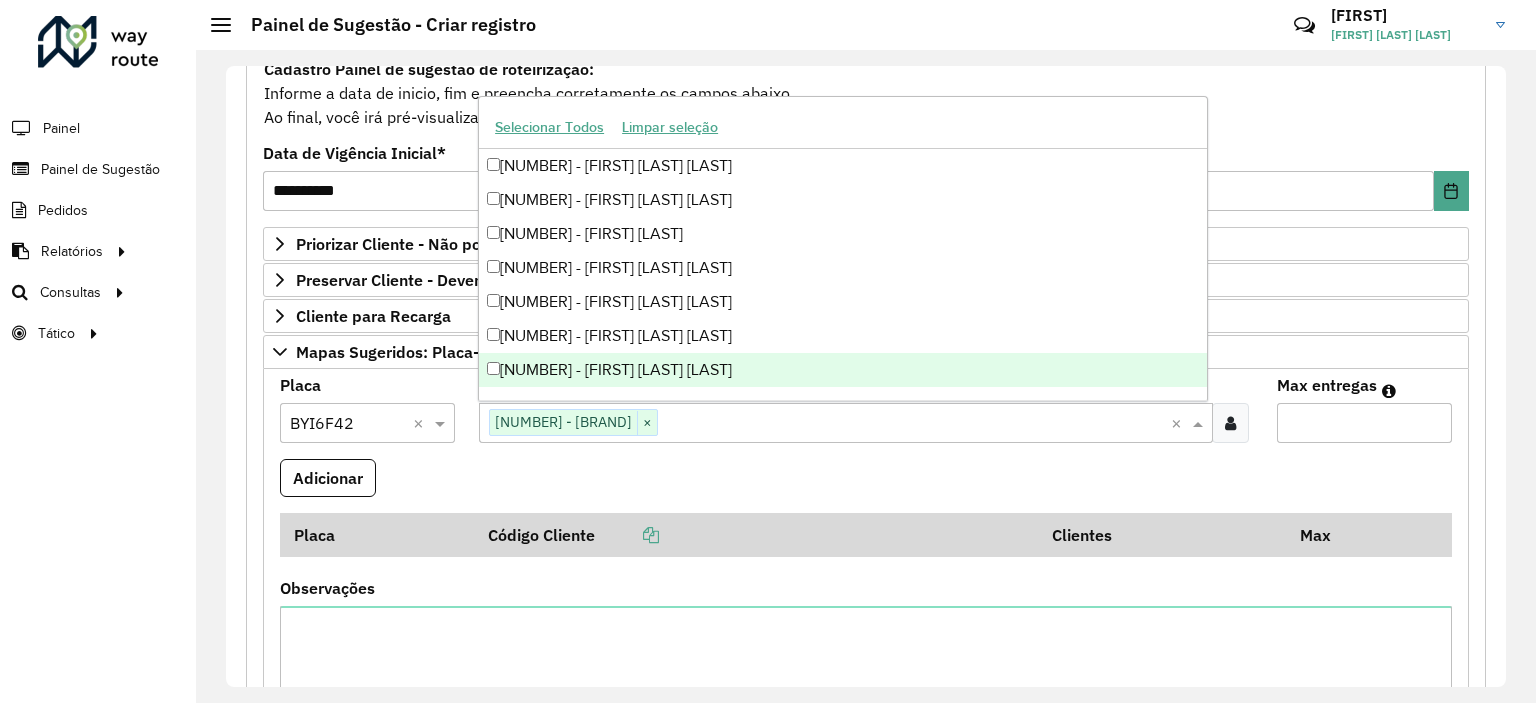 click on "Max entregas" at bounding box center (1364, 423) 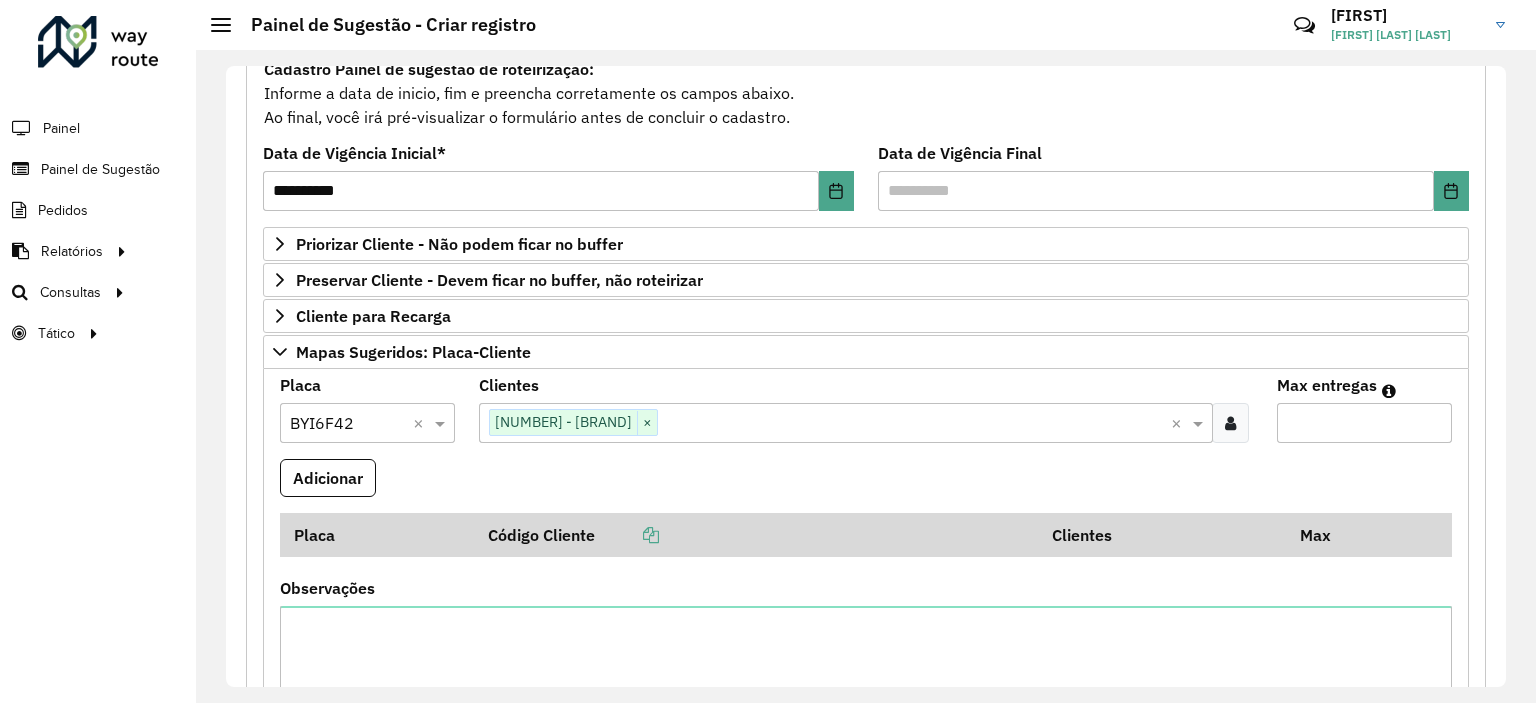 type on "*" 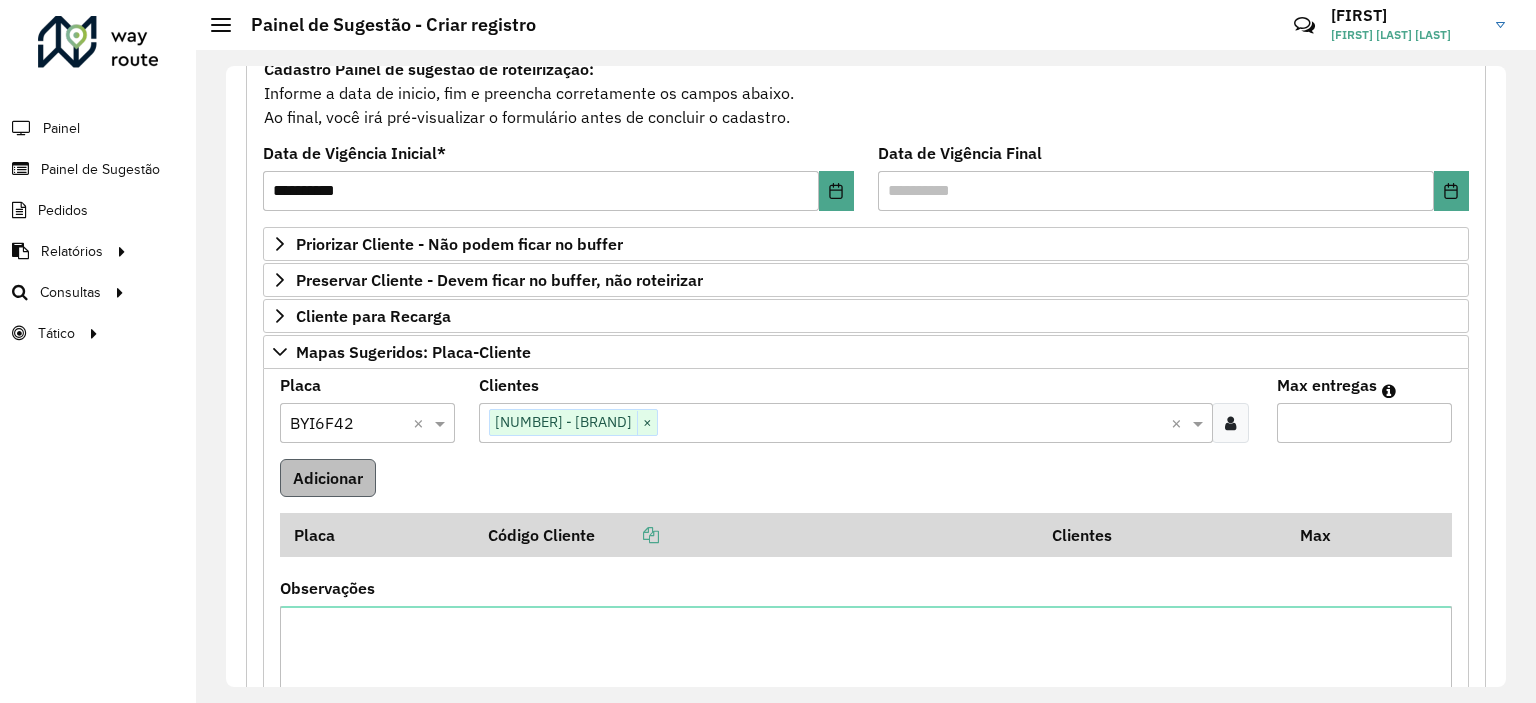 type on "*" 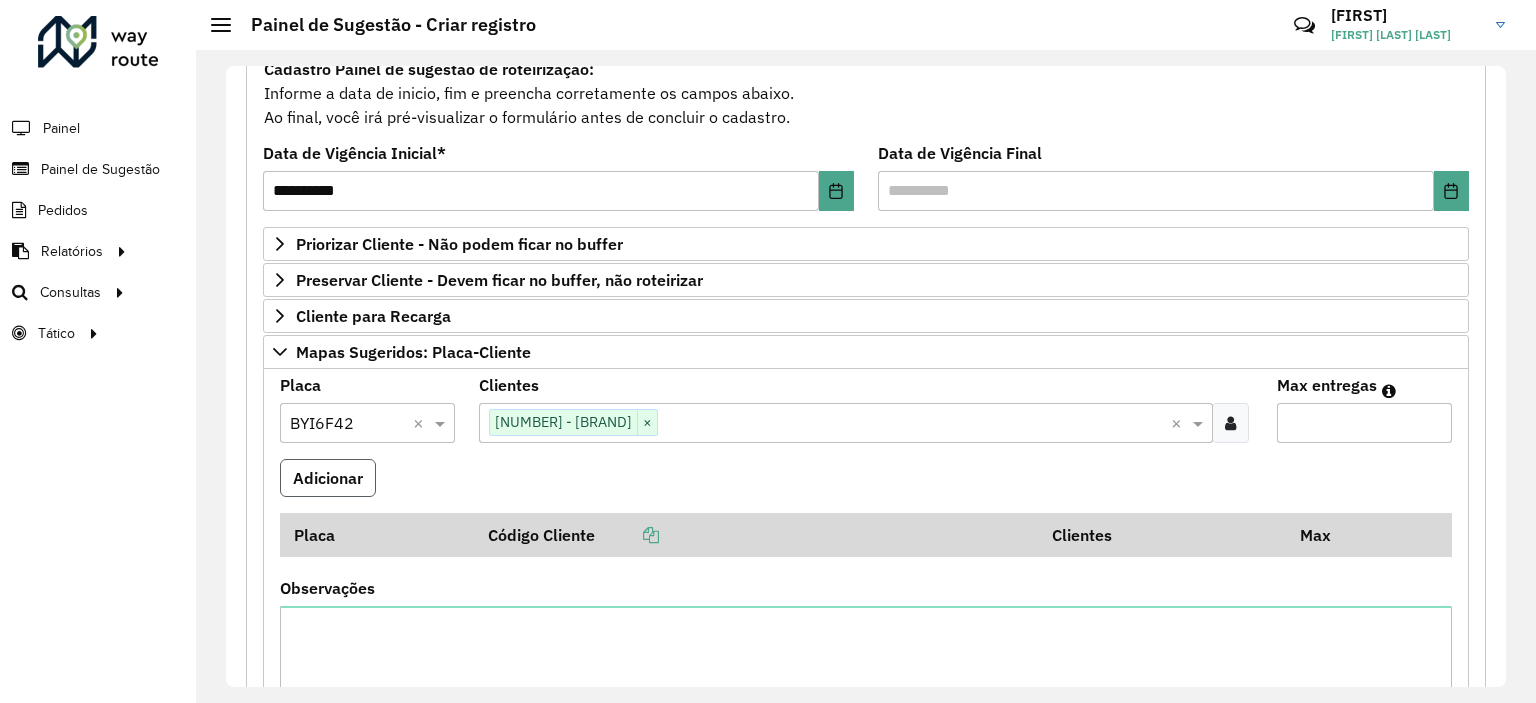 click on "Adicionar" at bounding box center (328, 478) 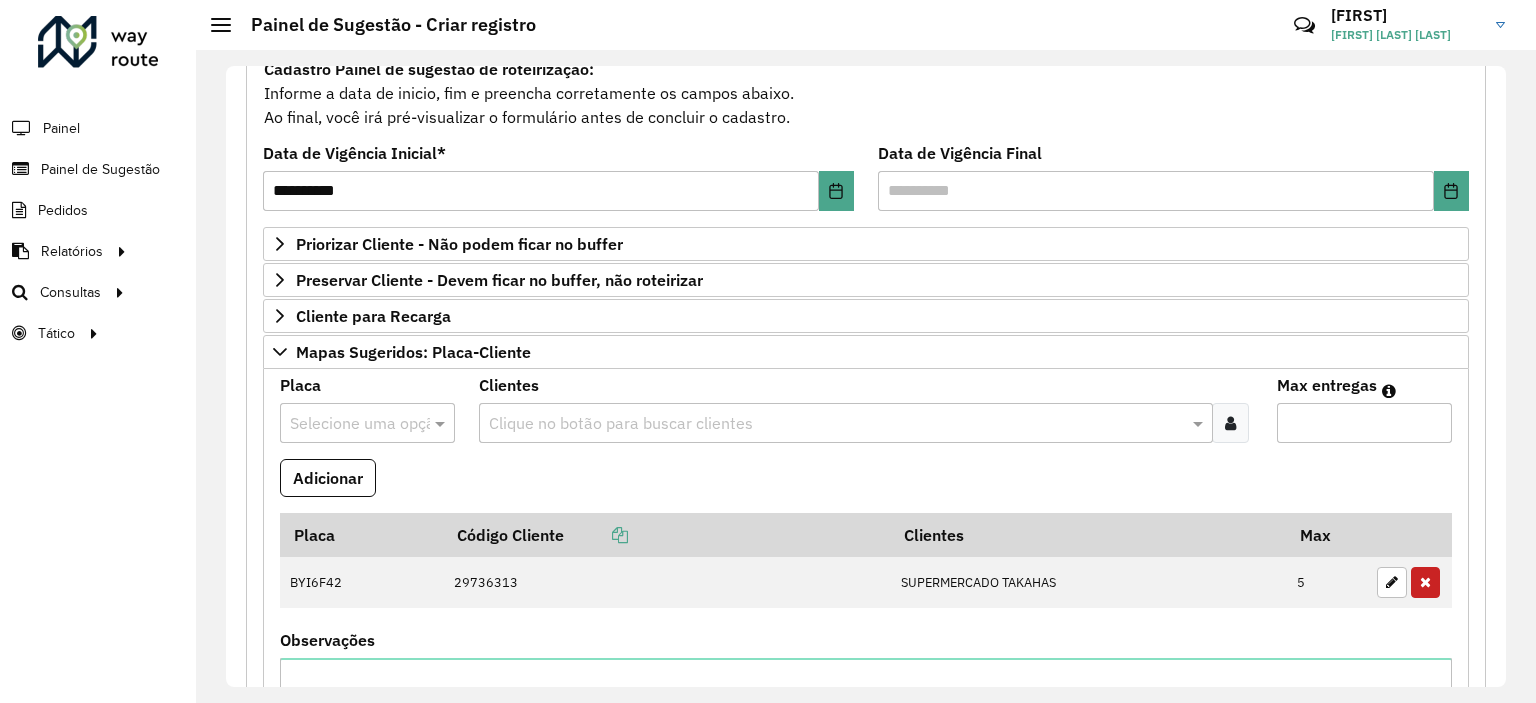 type 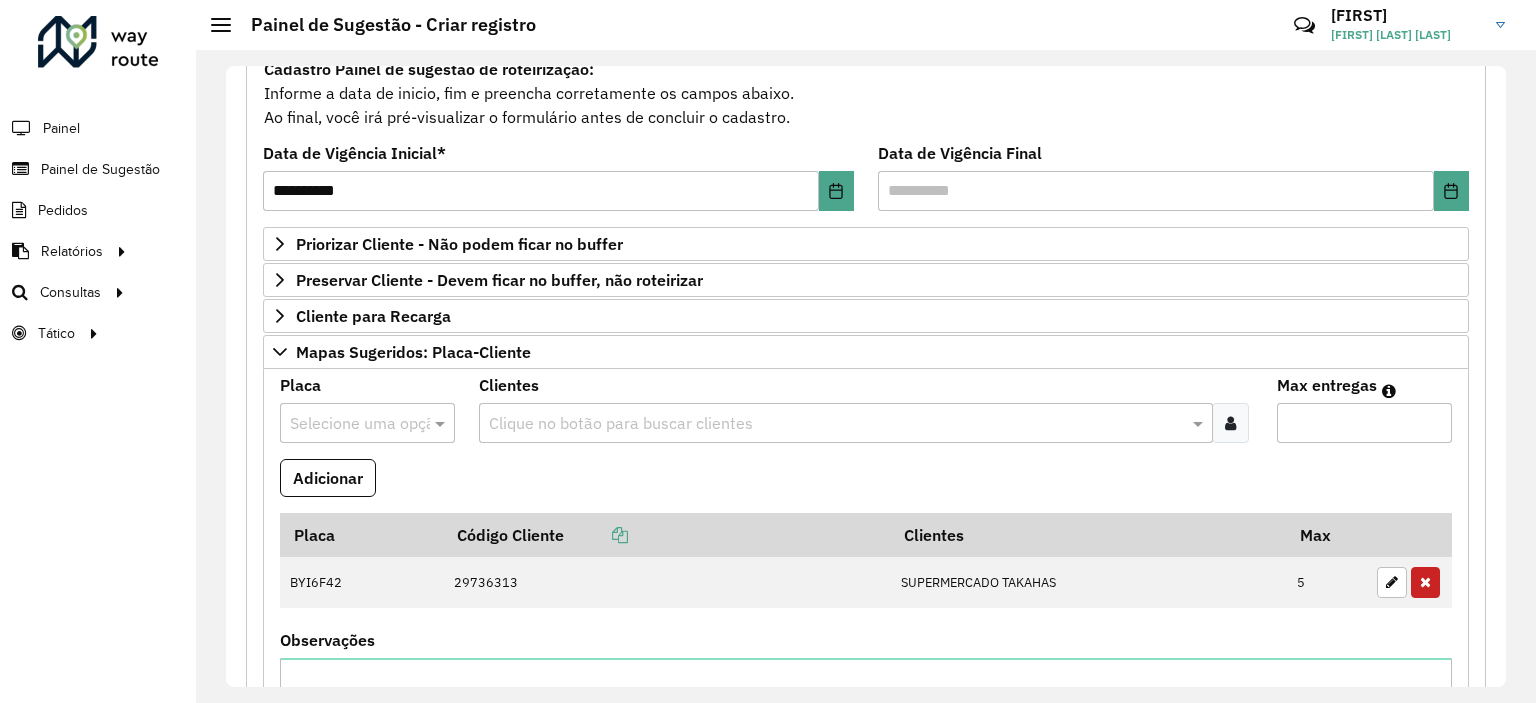 click at bounding box center (835, 424) 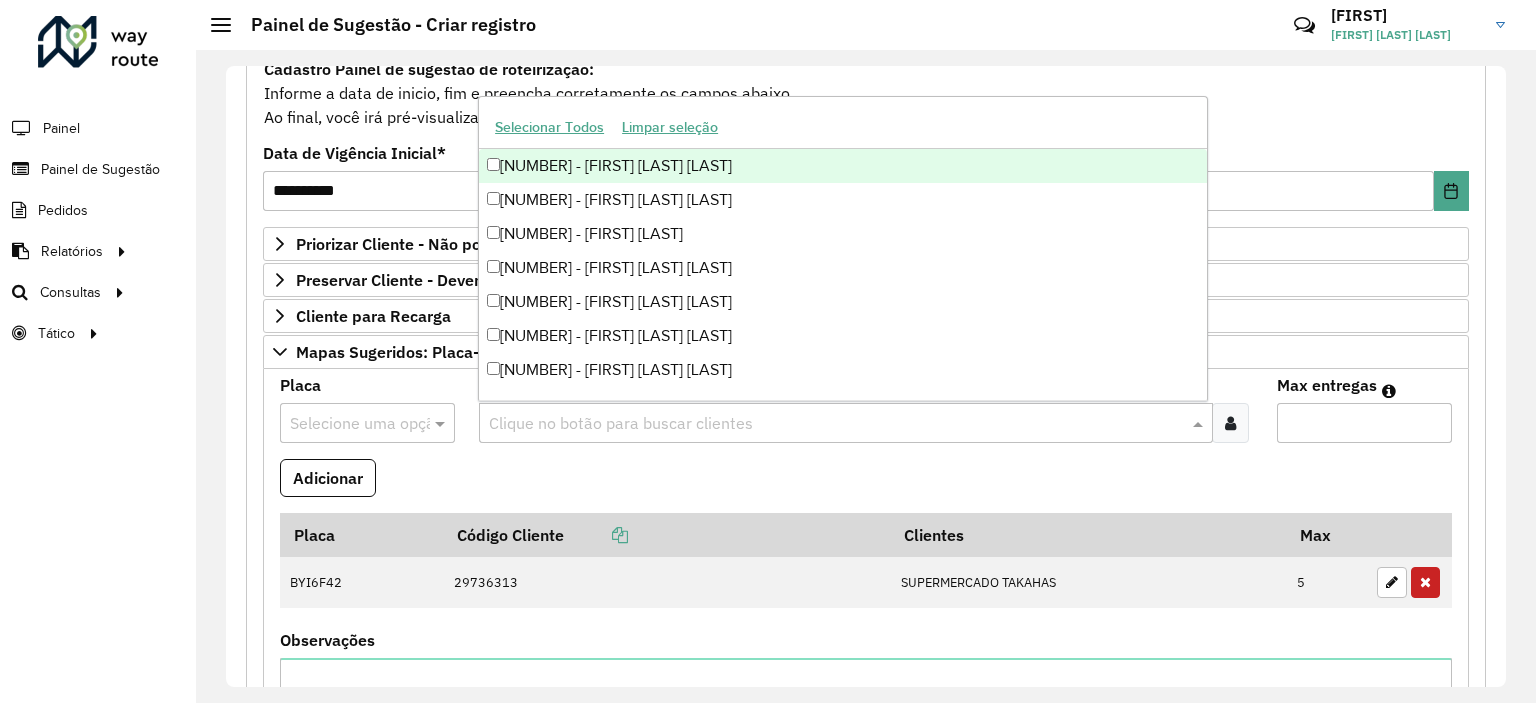 paste on "*****" 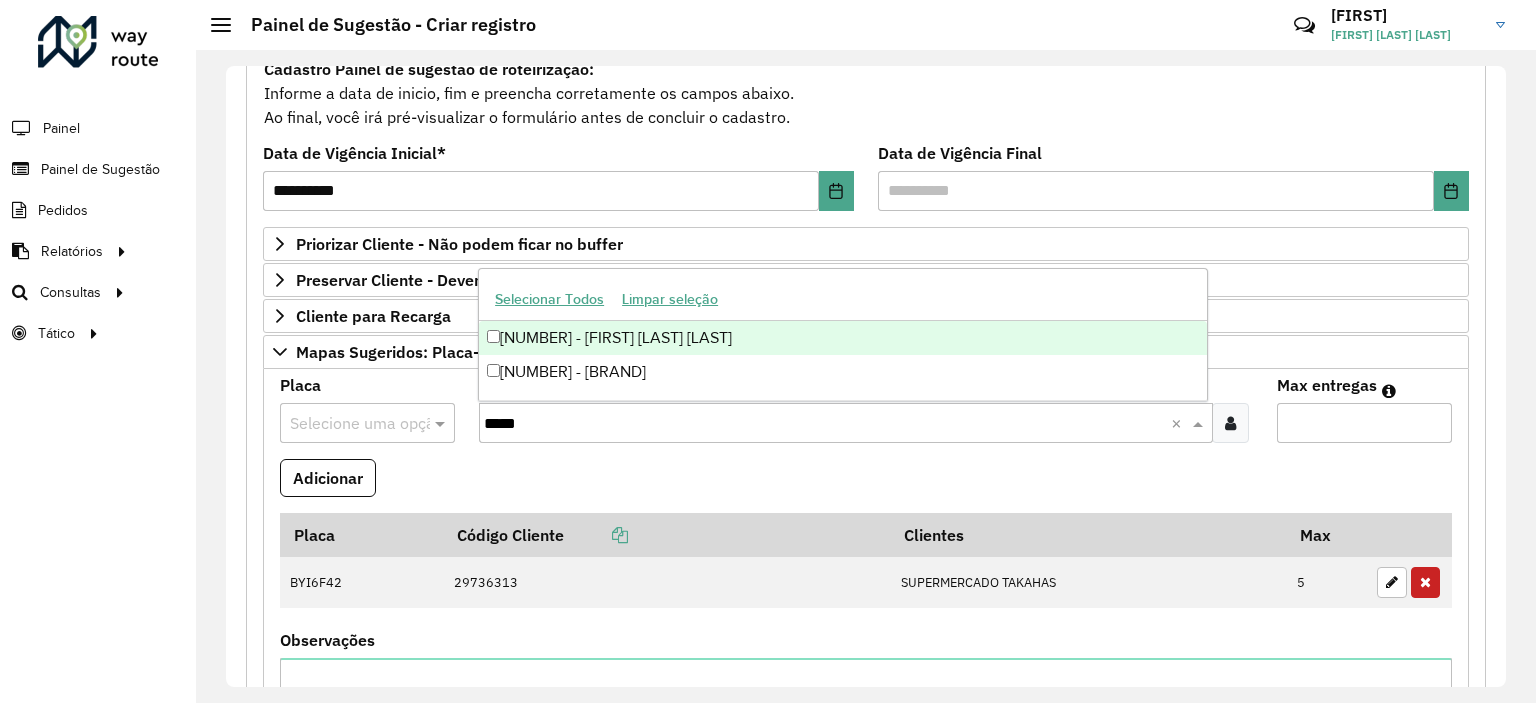 click on "[NUMBER] - [FIRST] [LAST] [LAST]" at bounding box center (843, 338) 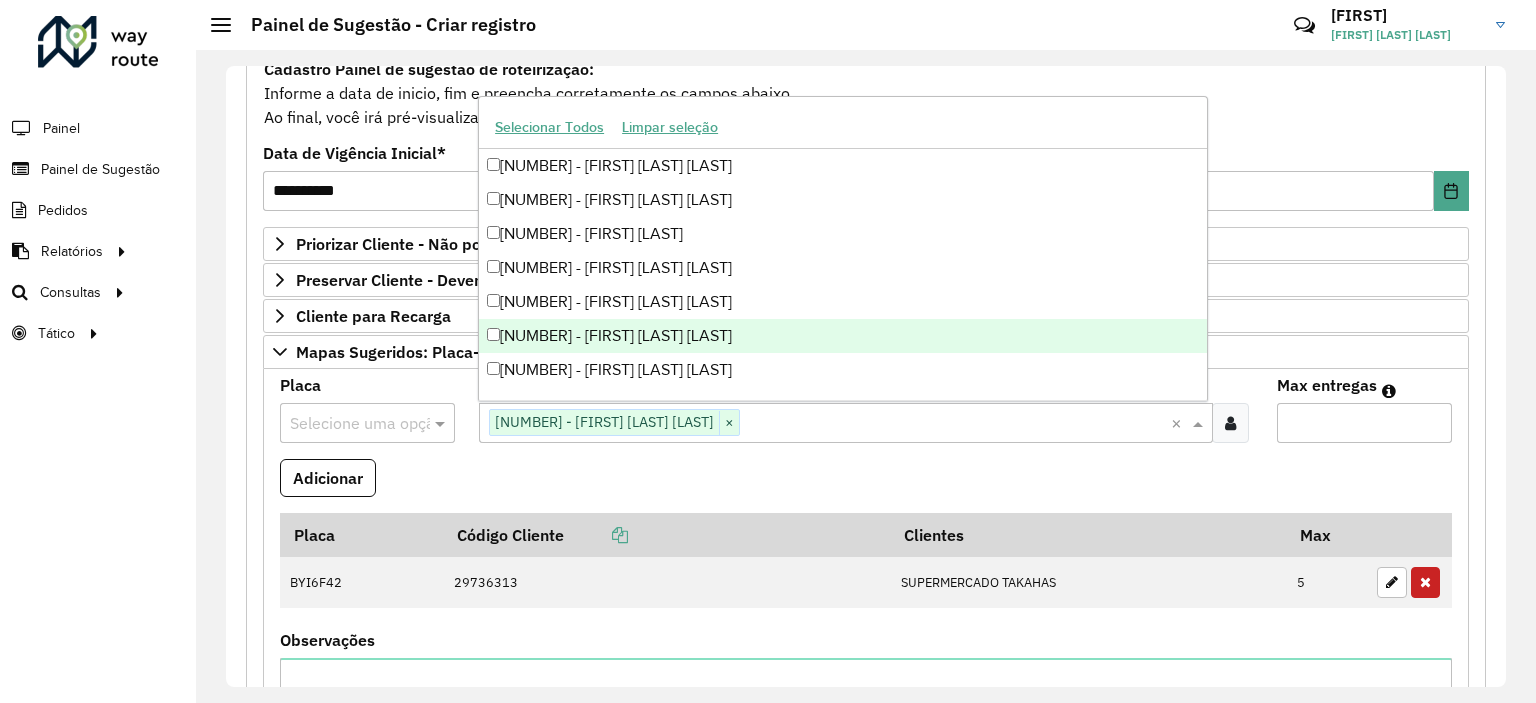 paste on "*****" 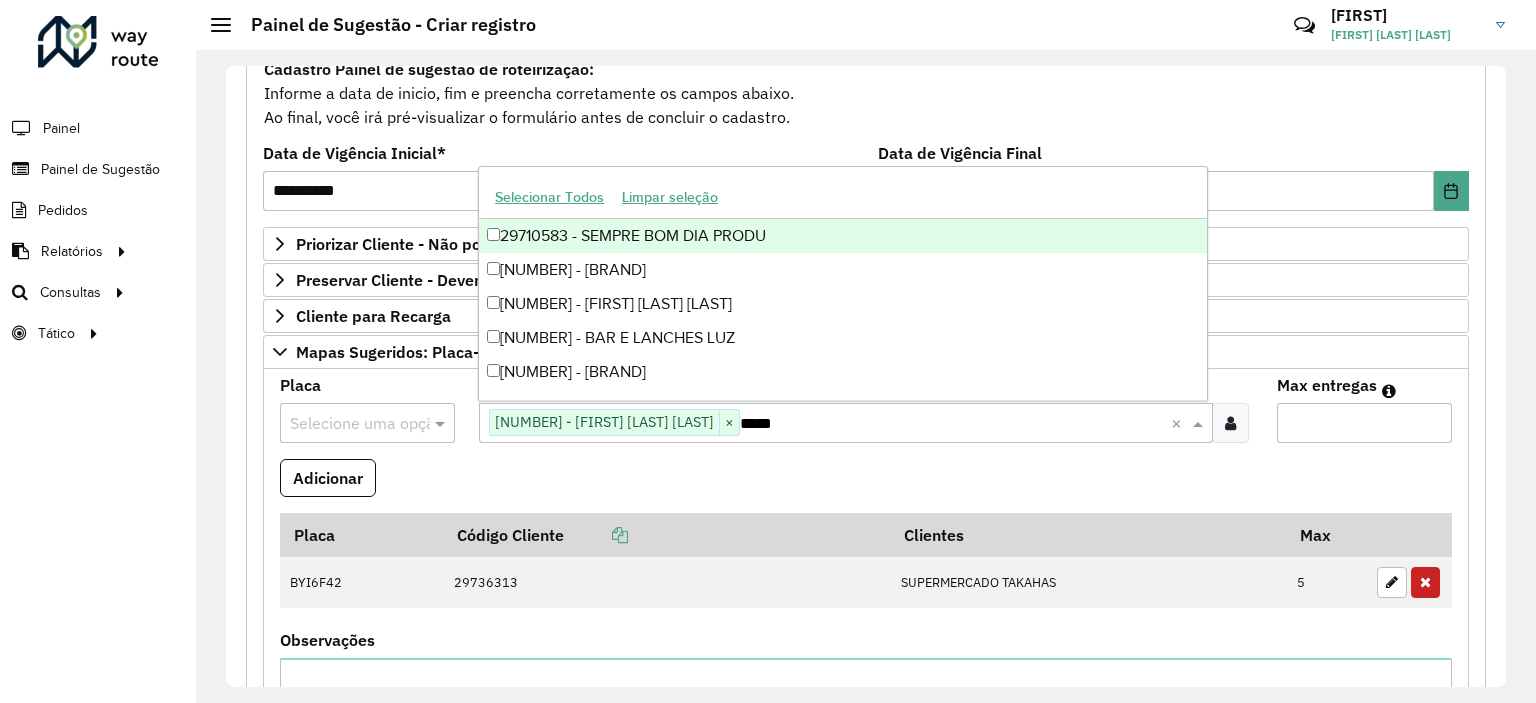 click on "29710583 - SEMPRE BOM DIA PRODU" at bounding box center [843, 236] 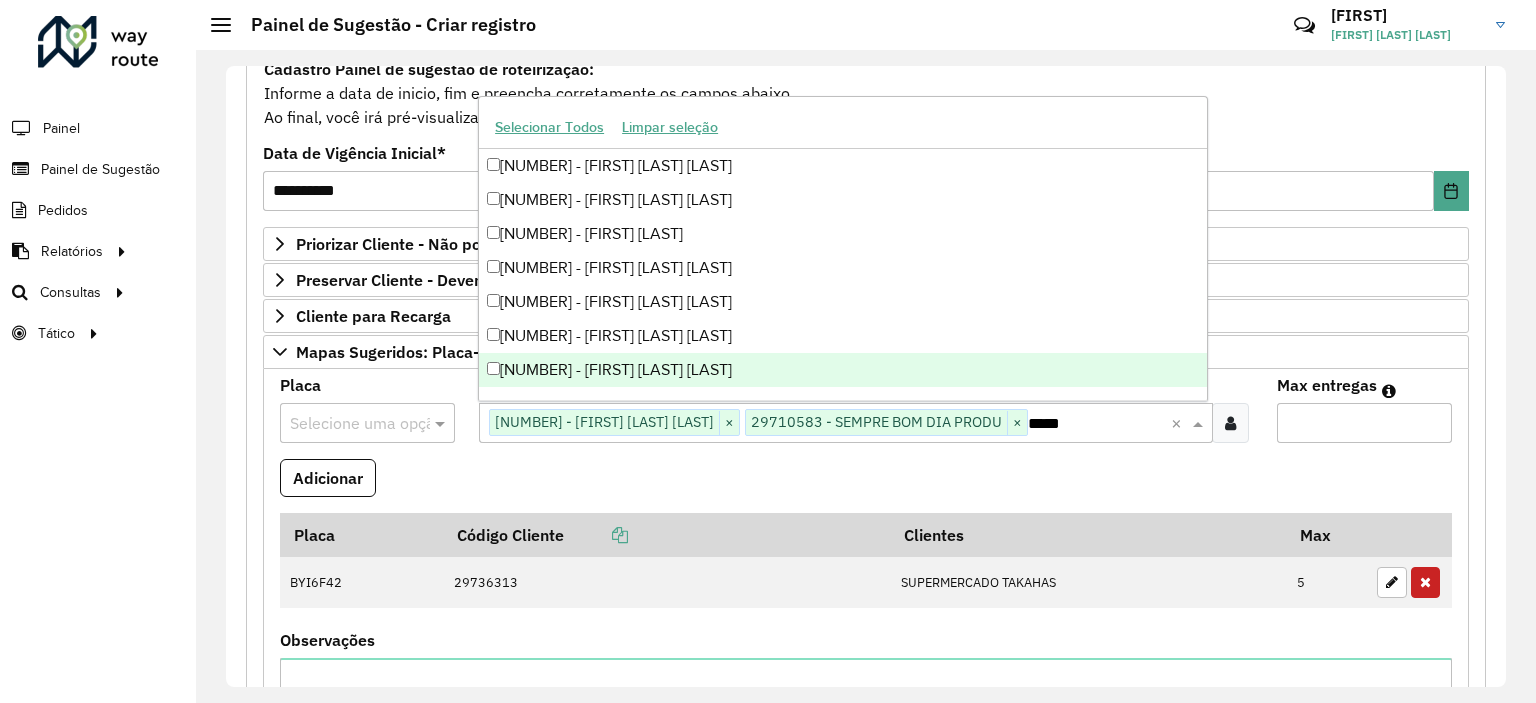 click on "*" at bounding box center (1364, 423) 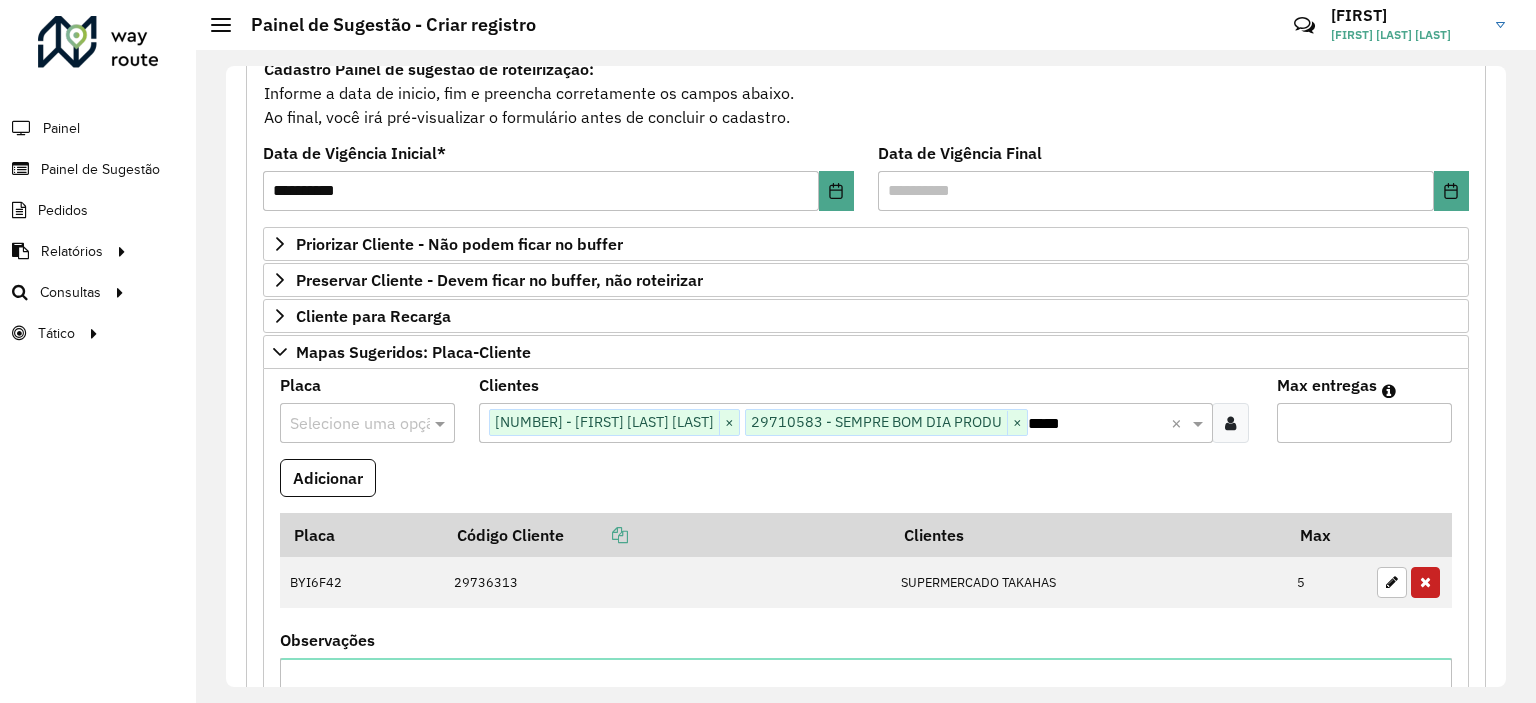 type on "*" 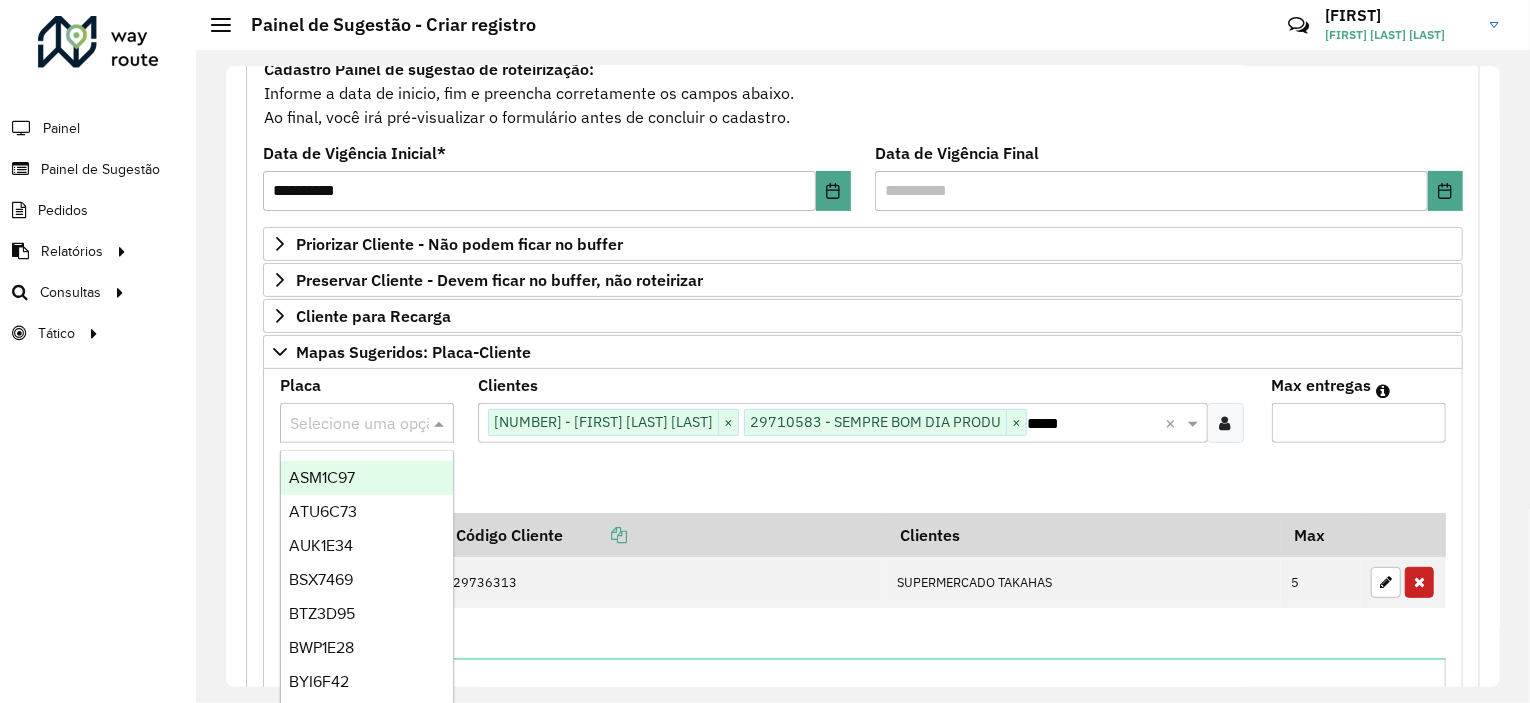 paste on "*******" 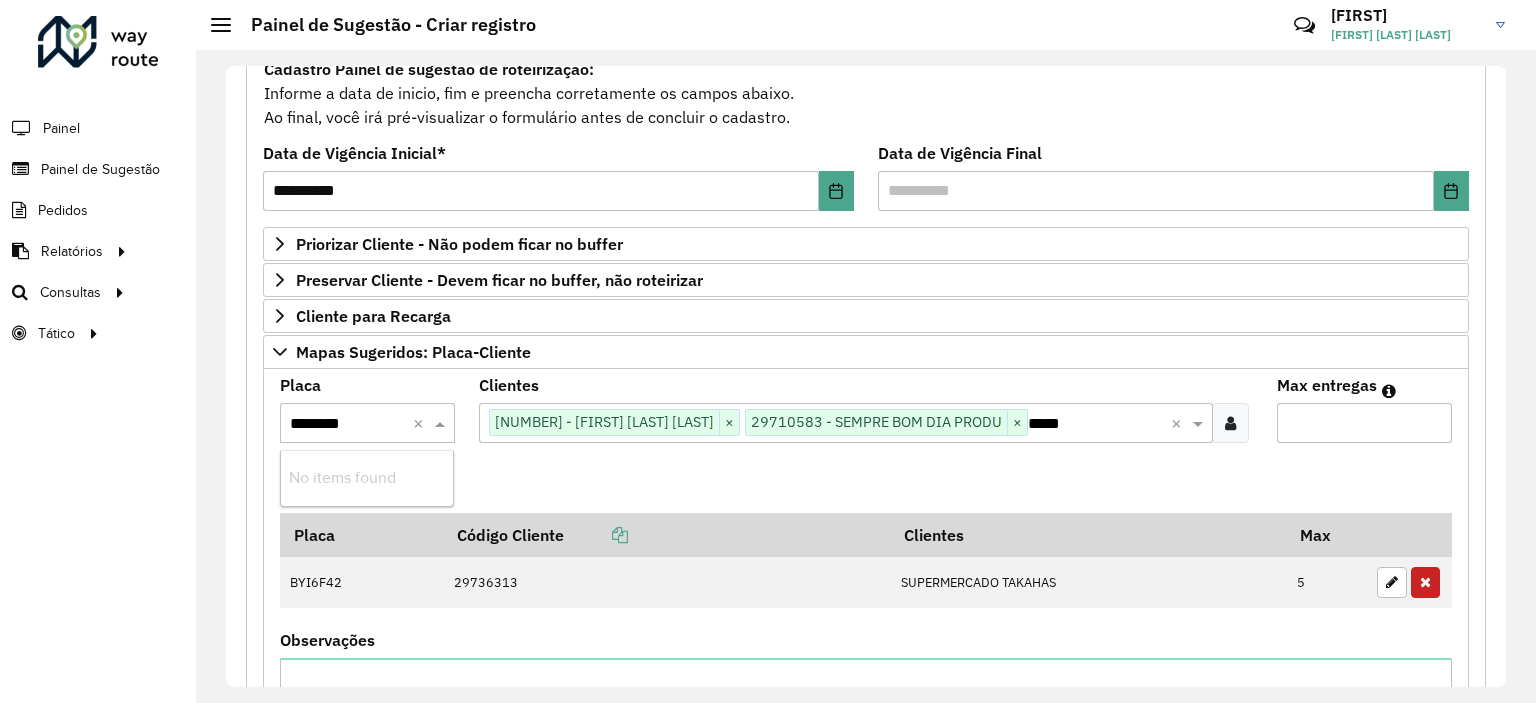 type on "*******" 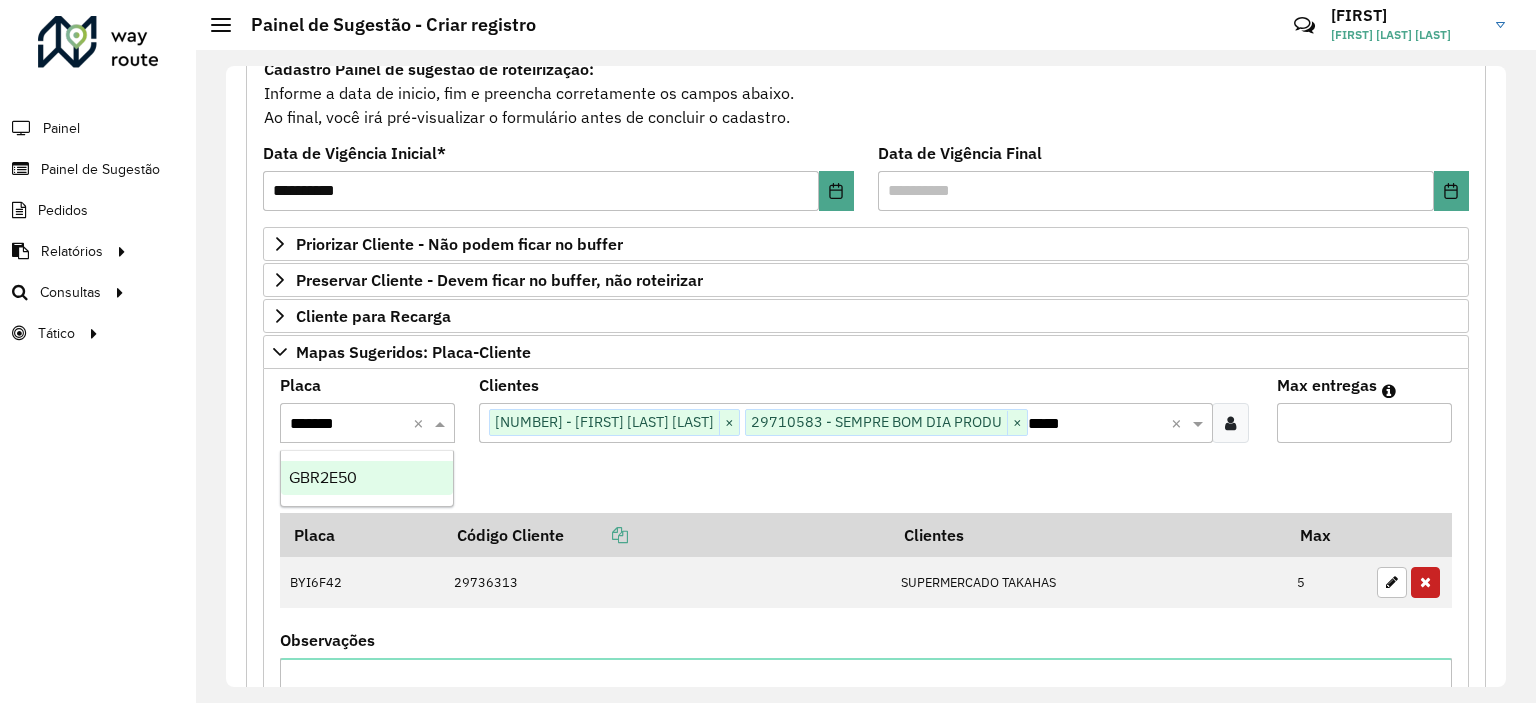 click on "GBR2E50" at bounding box center [367, 478] 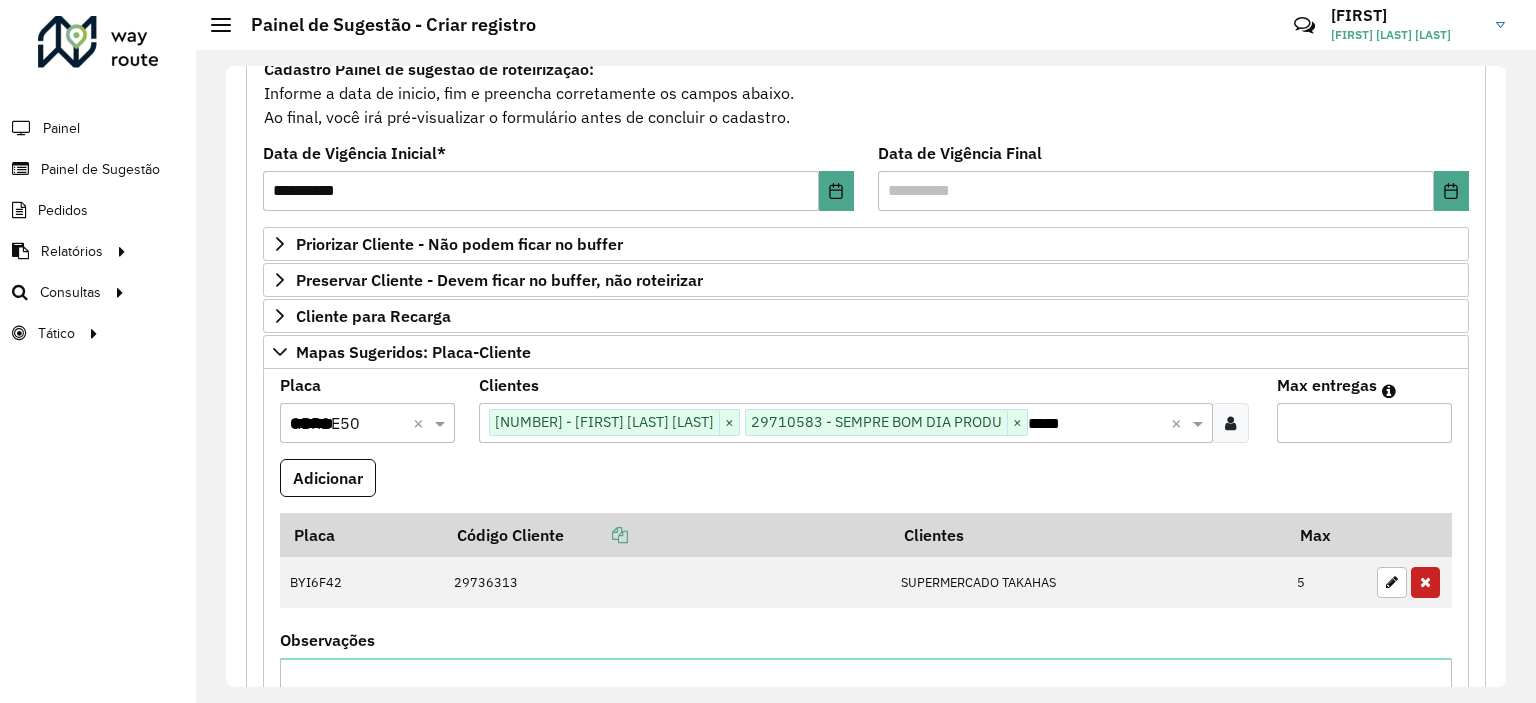 click on "Adicionar" at bounding box center [328, 478] 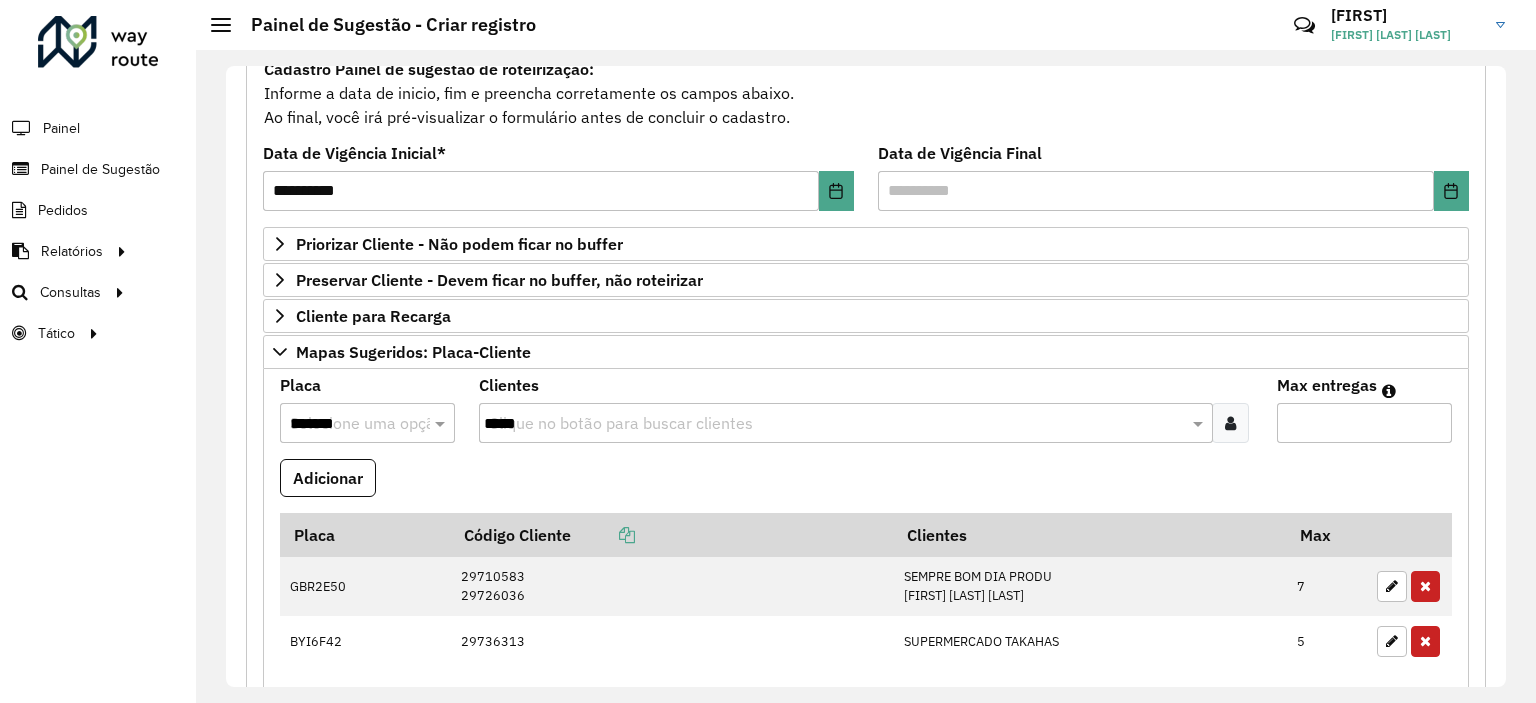 click on "*****" at bounding box center [835, 424] 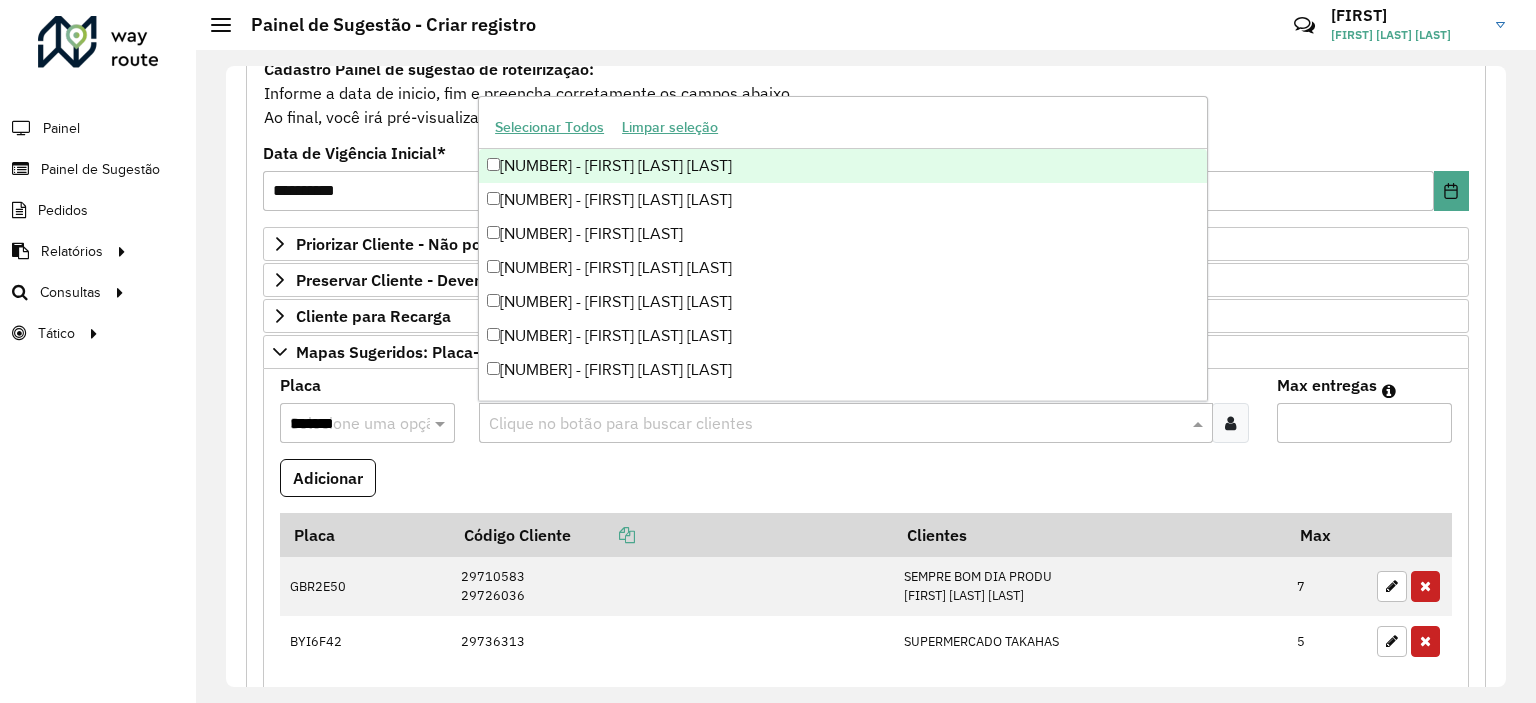 paste on "*****" 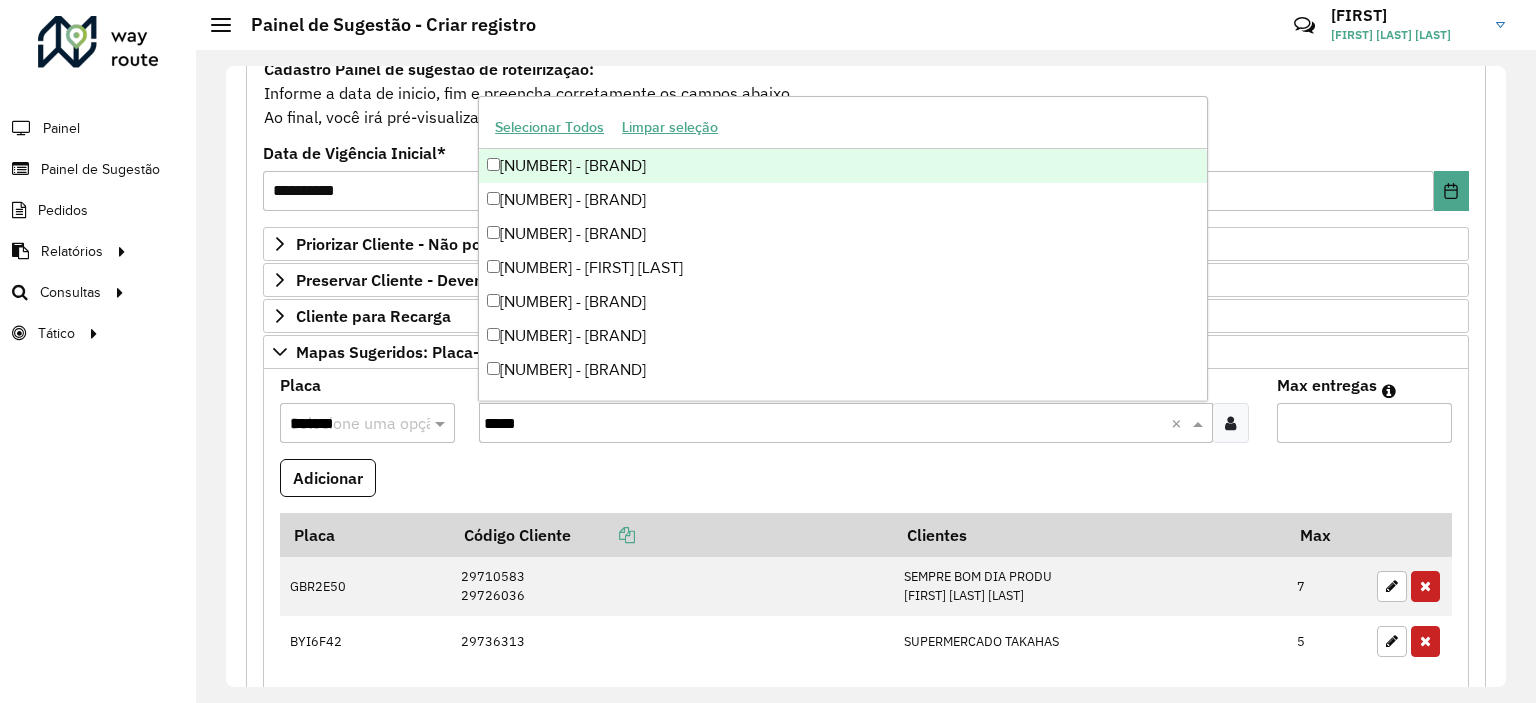 click on "[NUMBER] - [BRAND]" at bounding box center (843, 166) 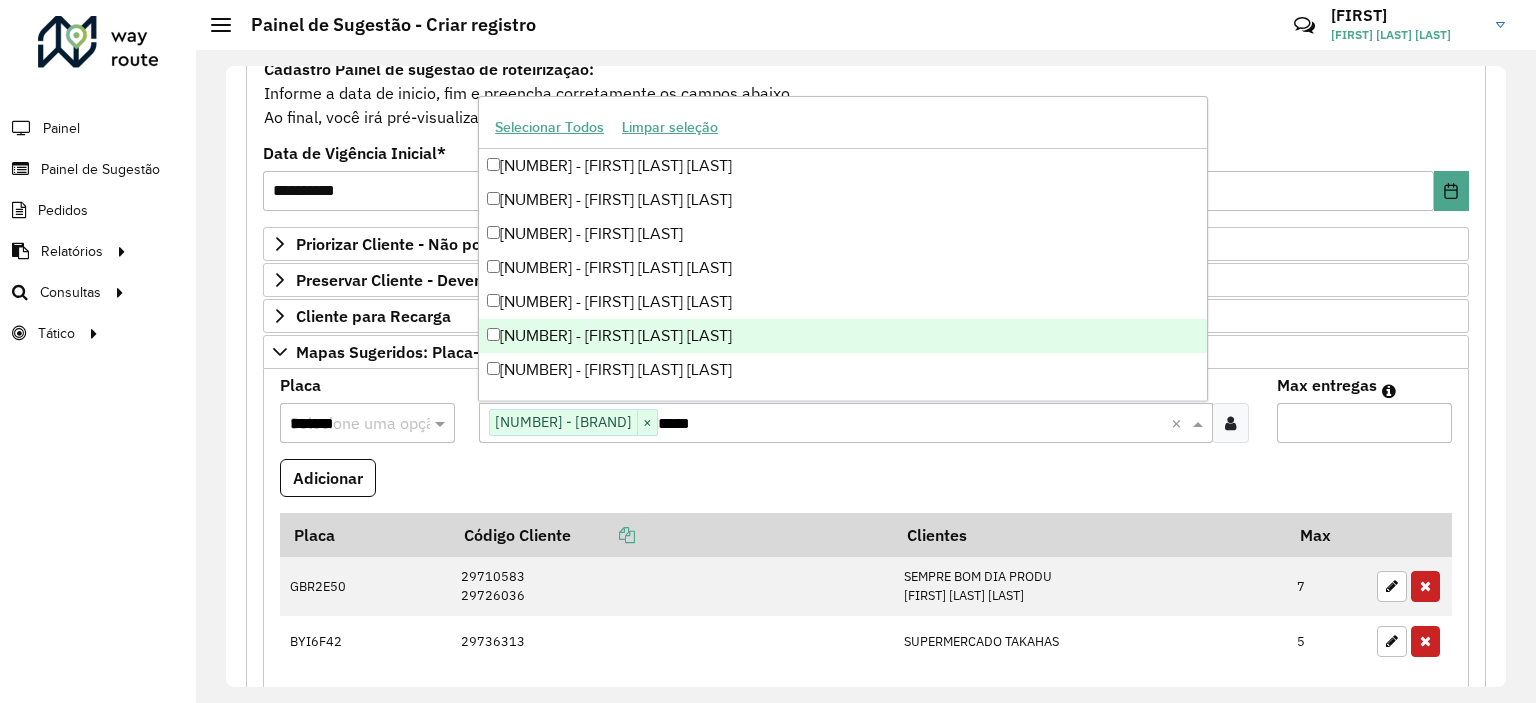 click on "*" at bounding box center [1364, 423] 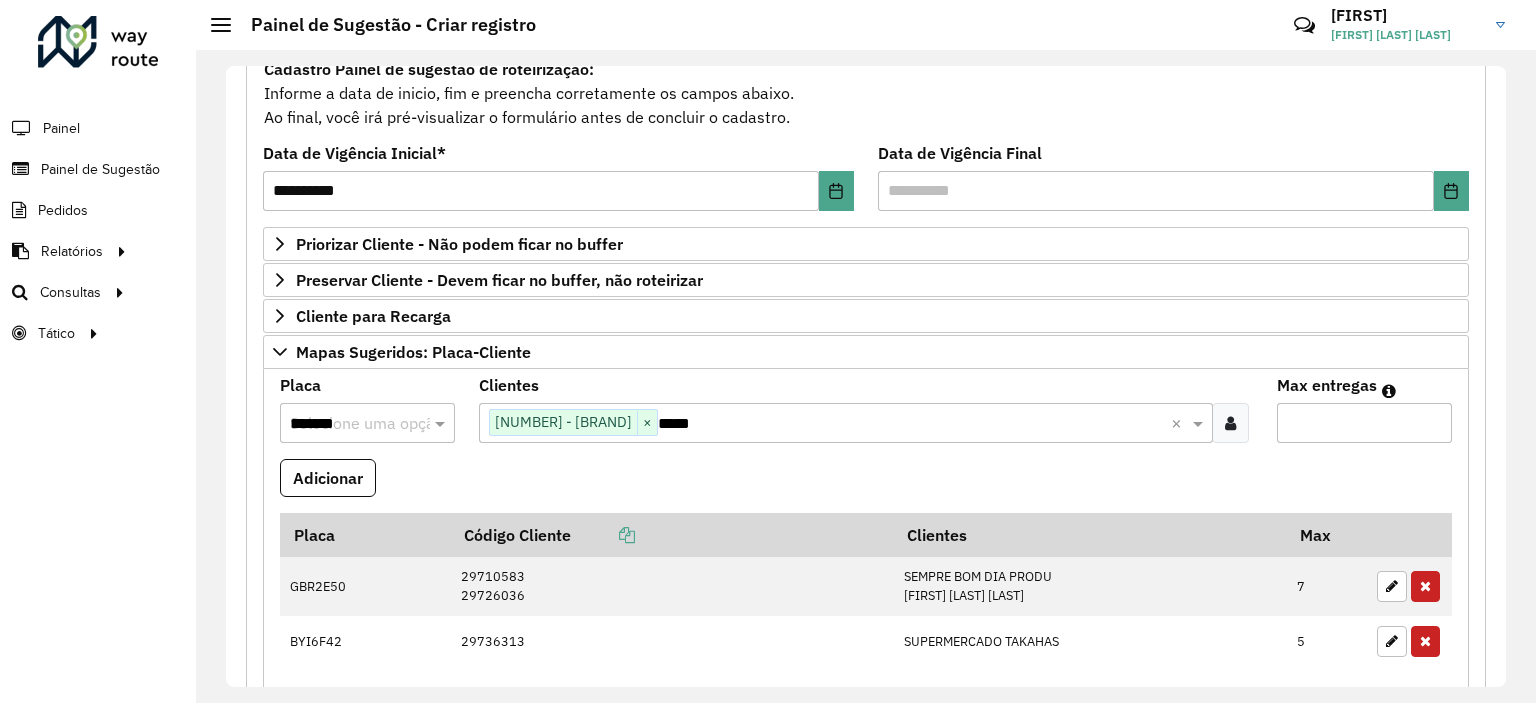 type on "*" 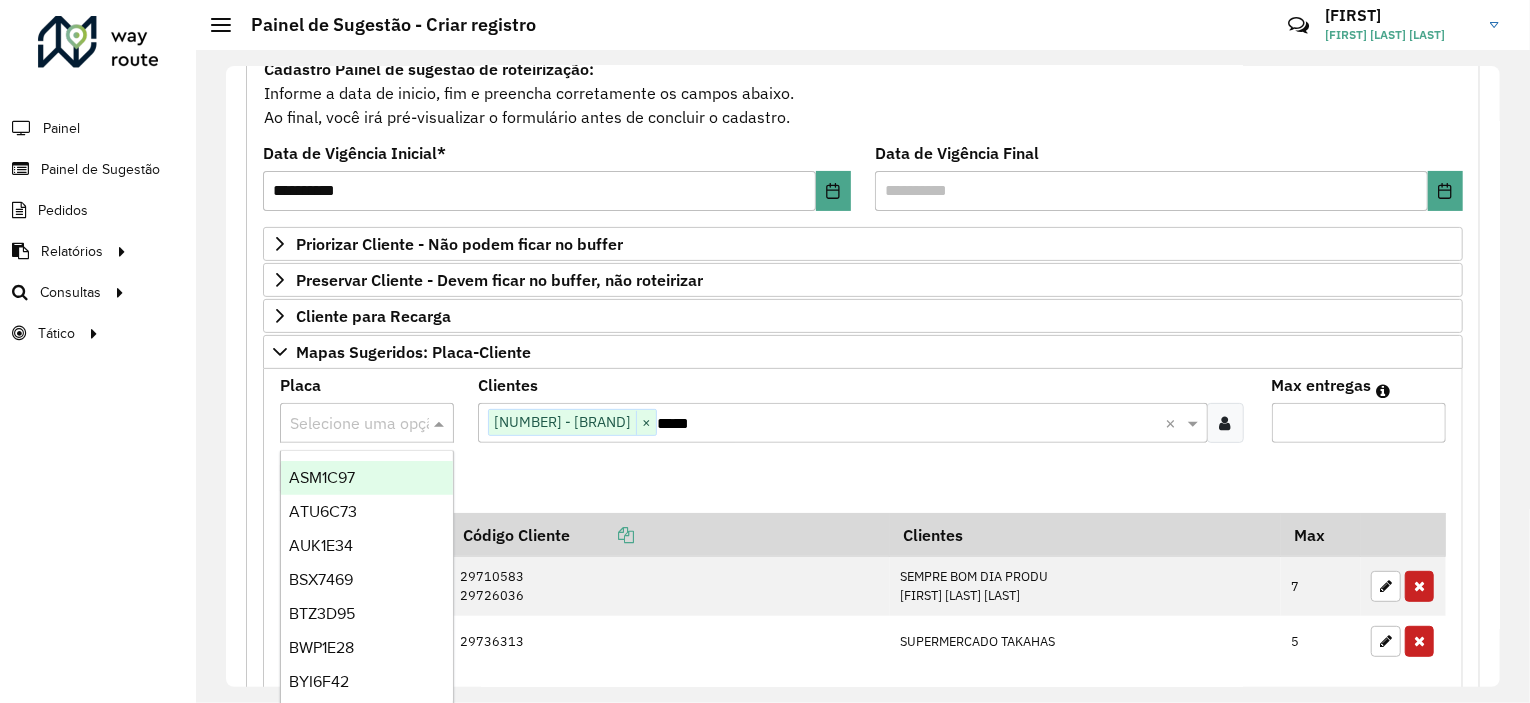 paste on "*******" 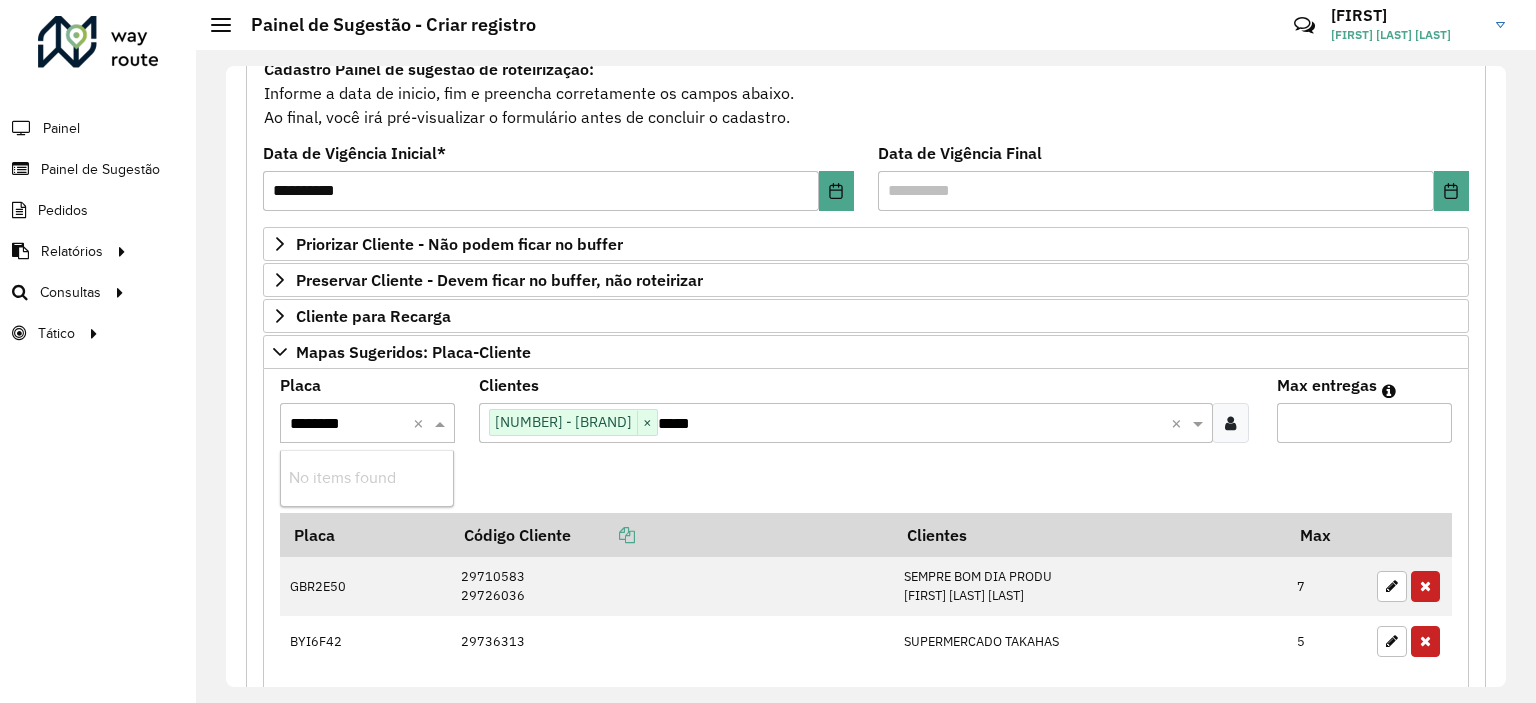 type on "*******" 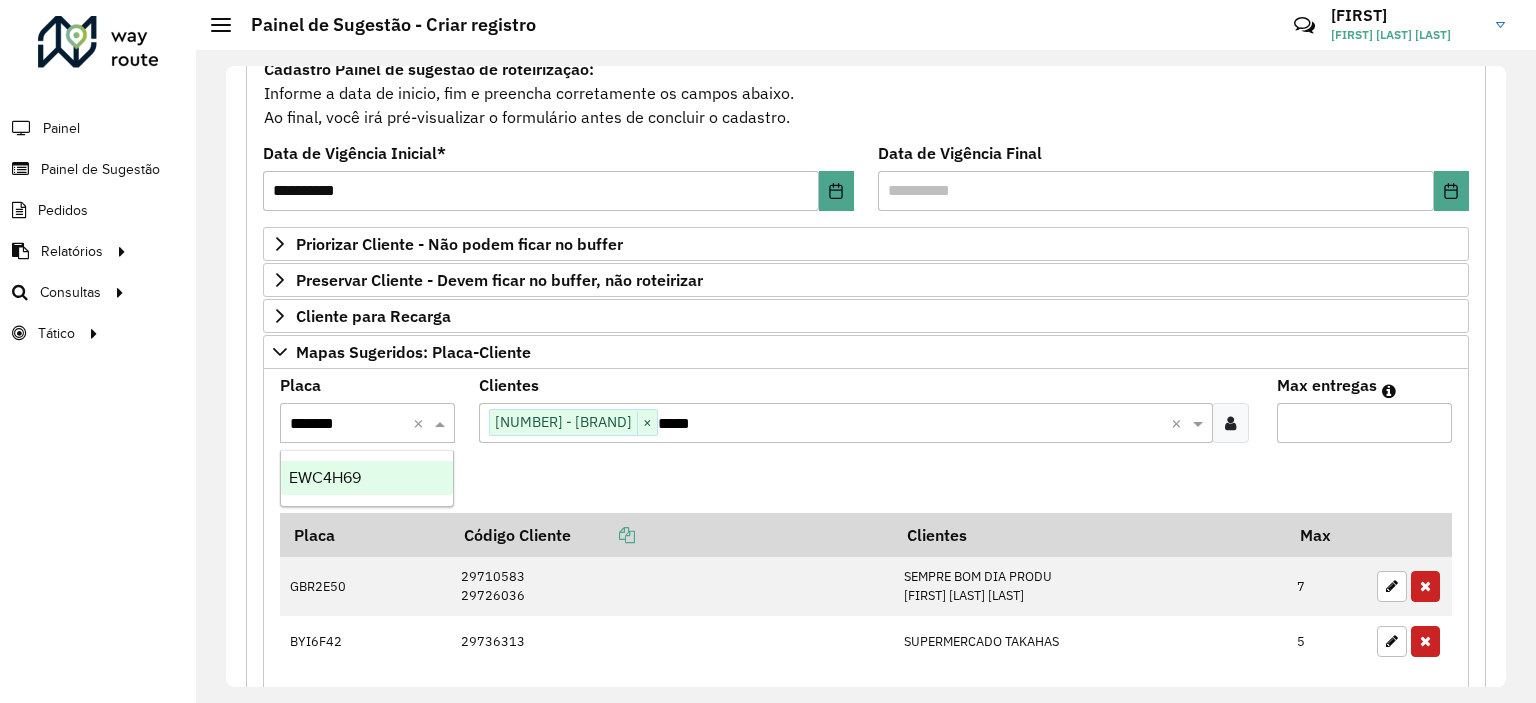 click on "EWC4H69" at bounding box center (367, 478) 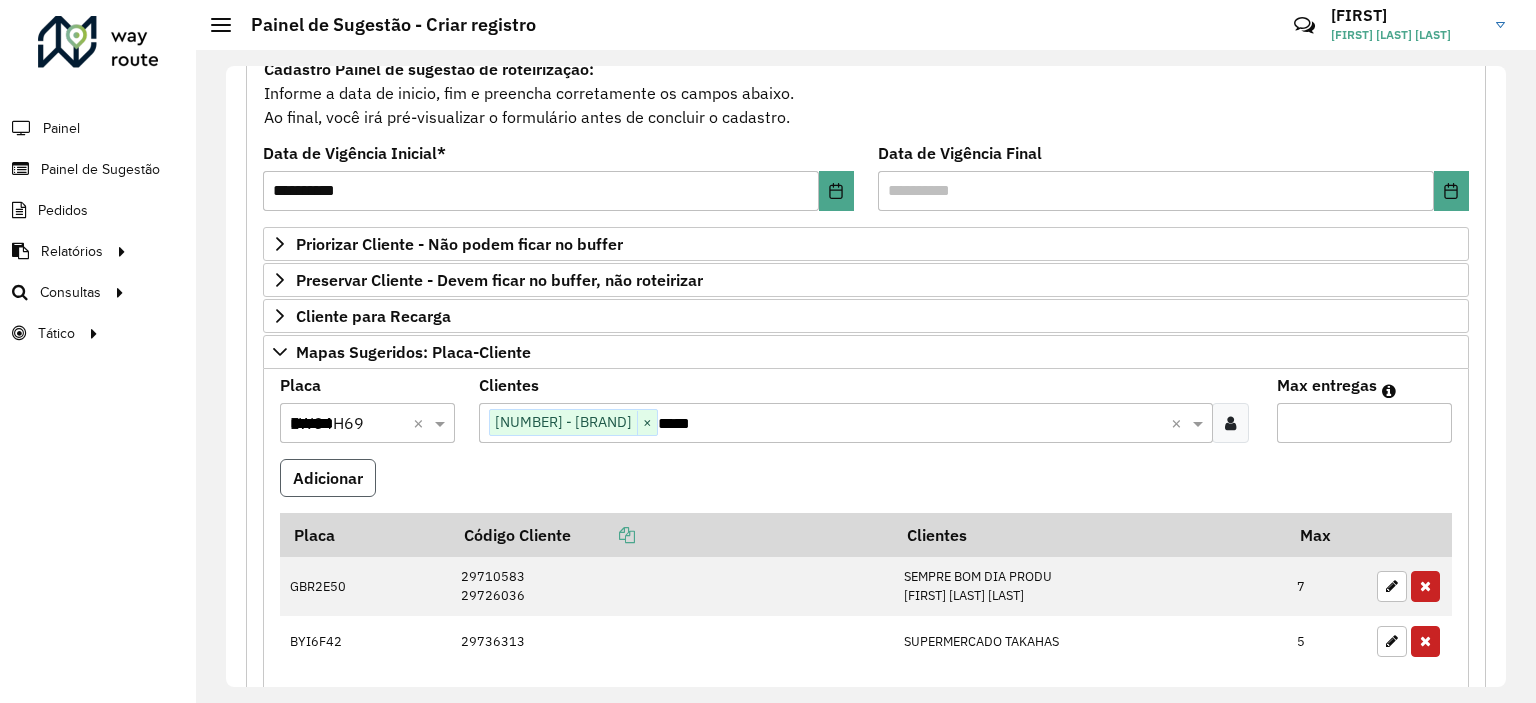 click on "Adicionar" at bounding box center (328, 478) 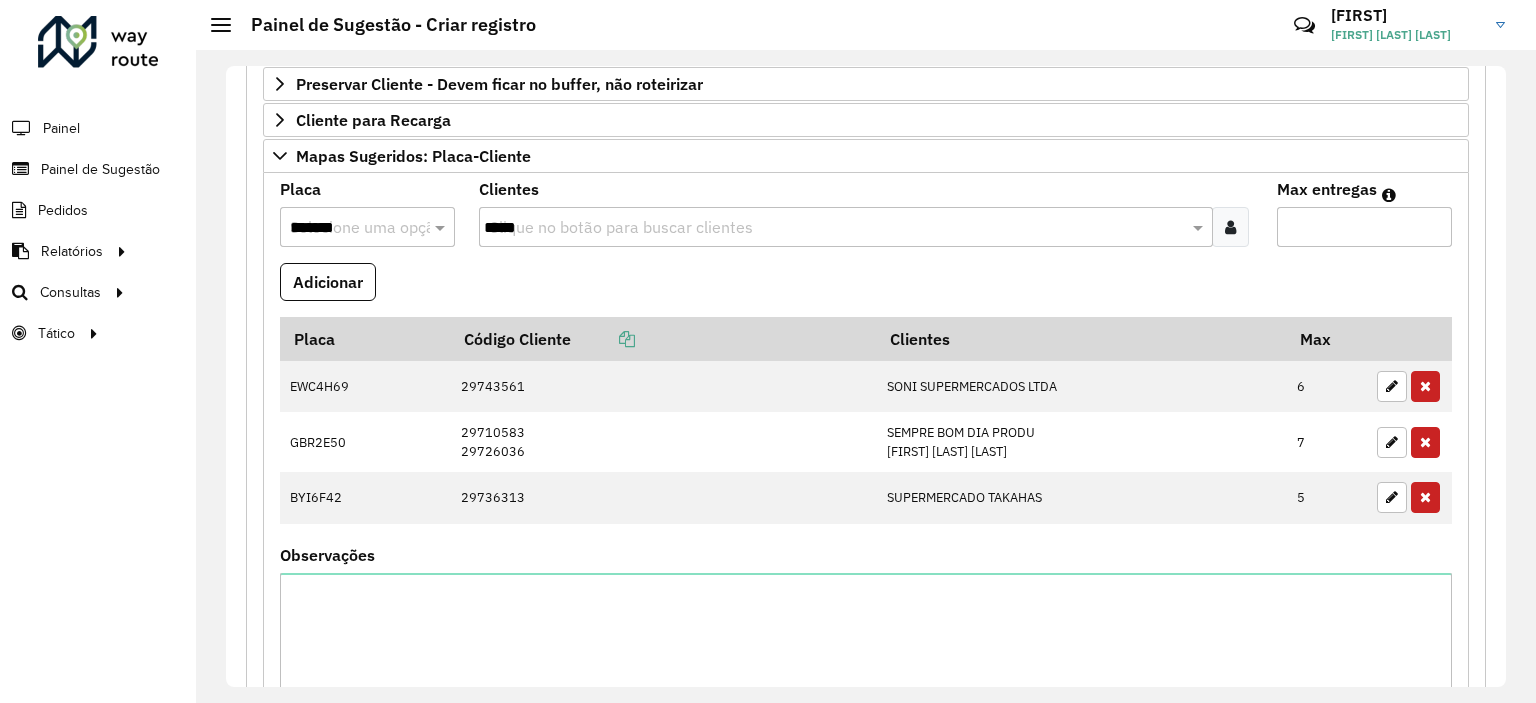 scroll, scrollTop: 496, scrollLeft: 0, axis: vertical 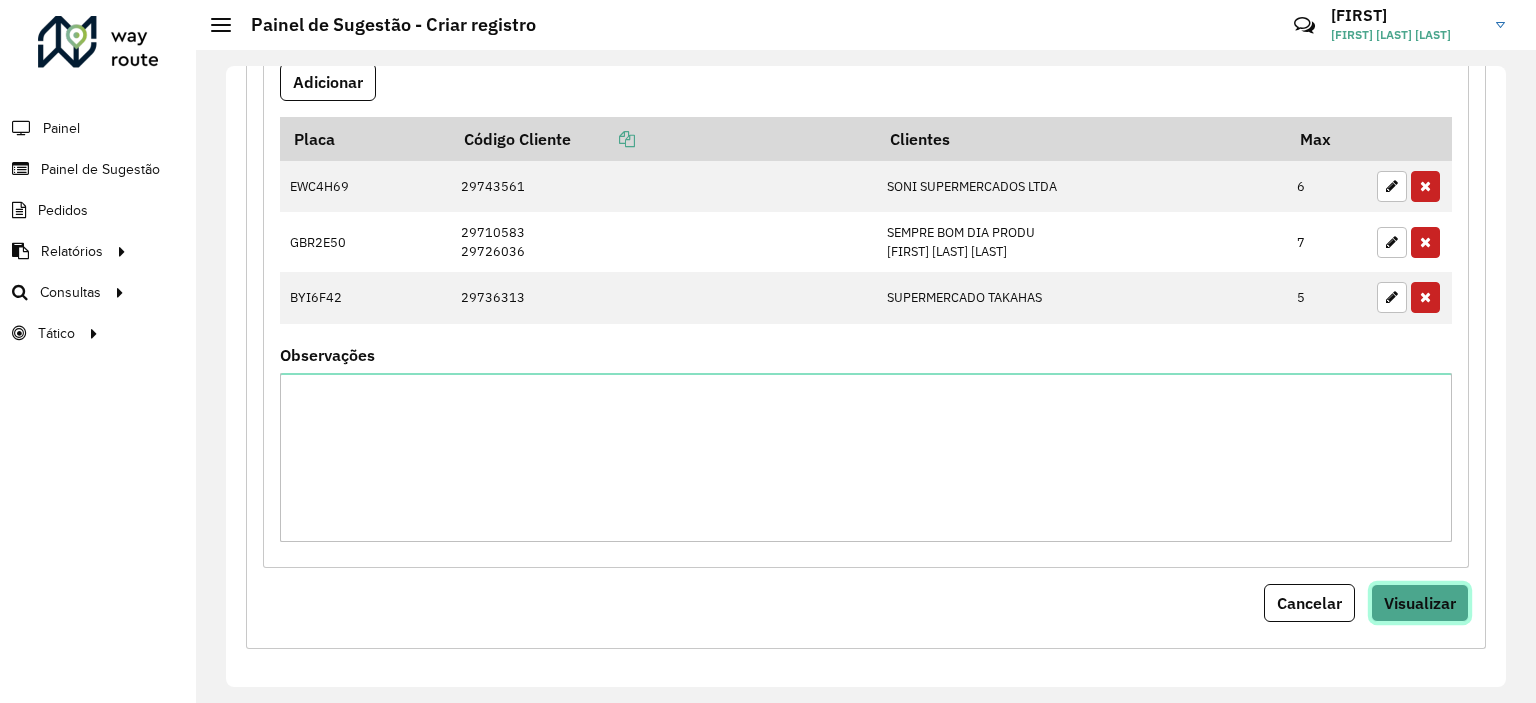click on "Visualizar" at bounding box center [1420, 603] 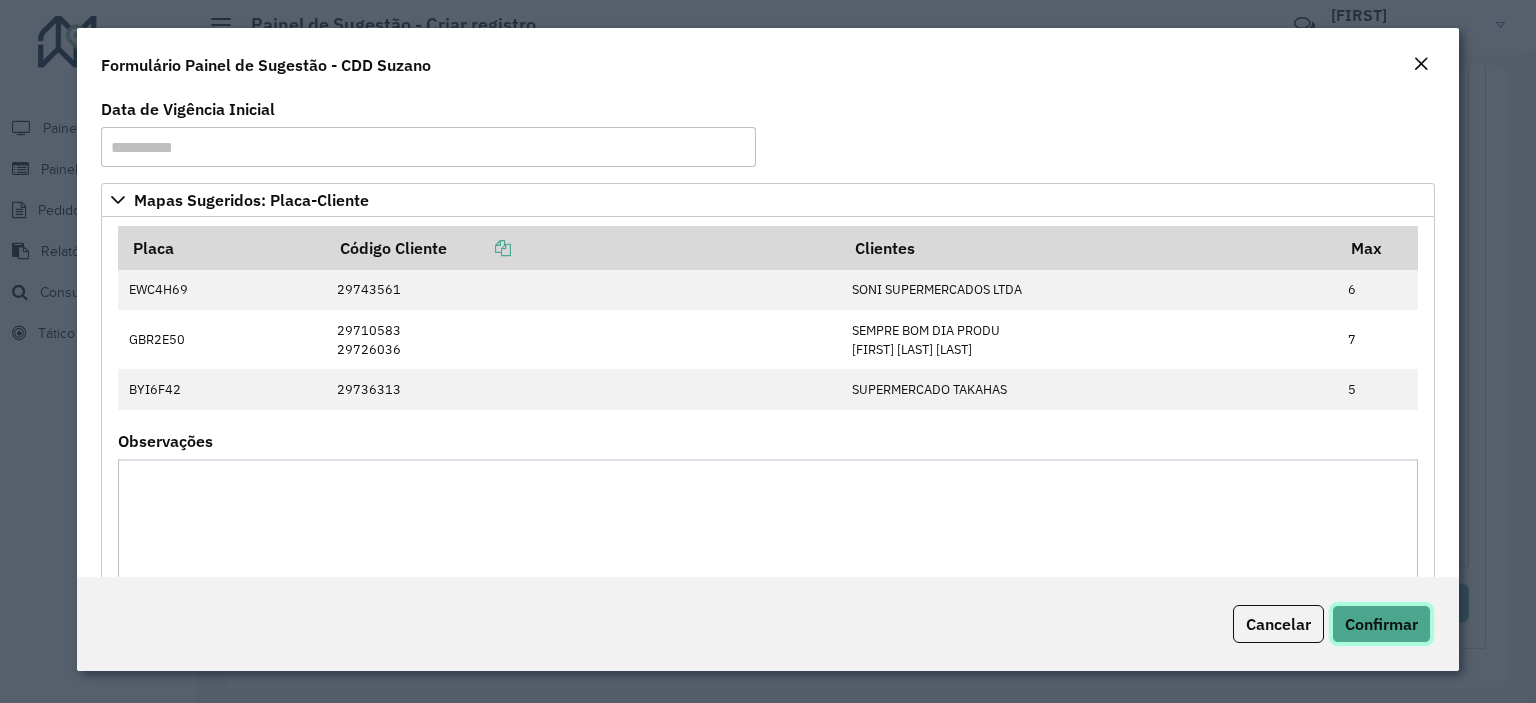 click on "Confirmar" 